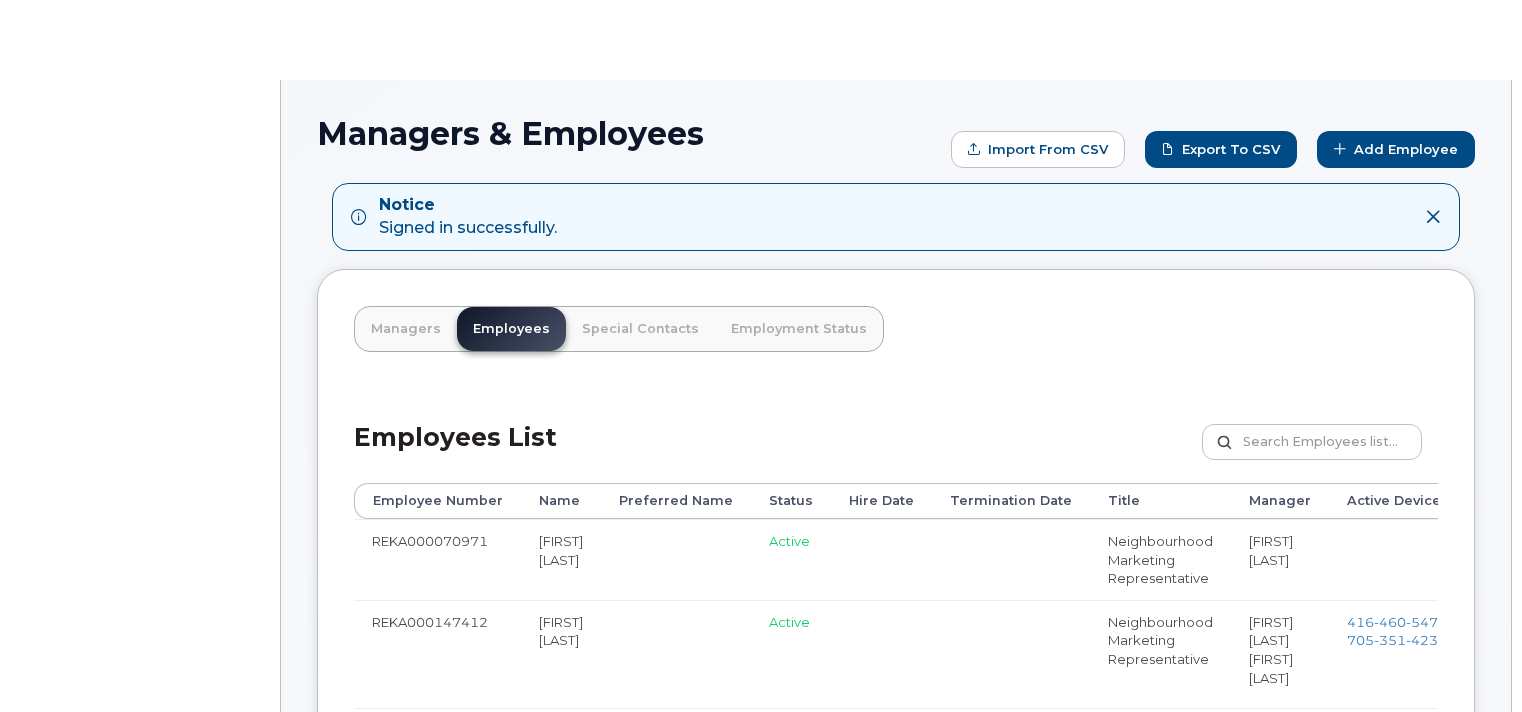 scroll, scrollTop: 0, scrollLeft: 0, axis: both 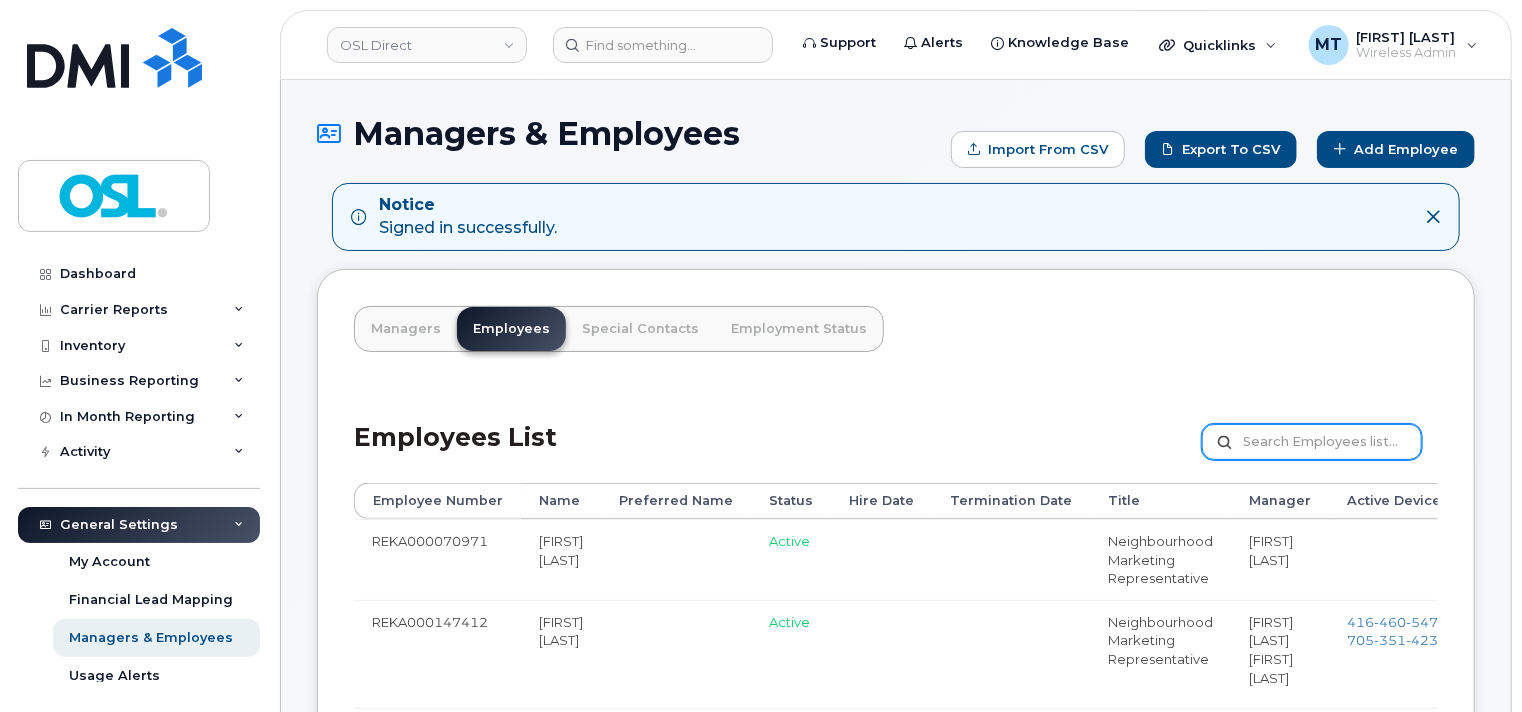 click at bounding box center (1312, 442) 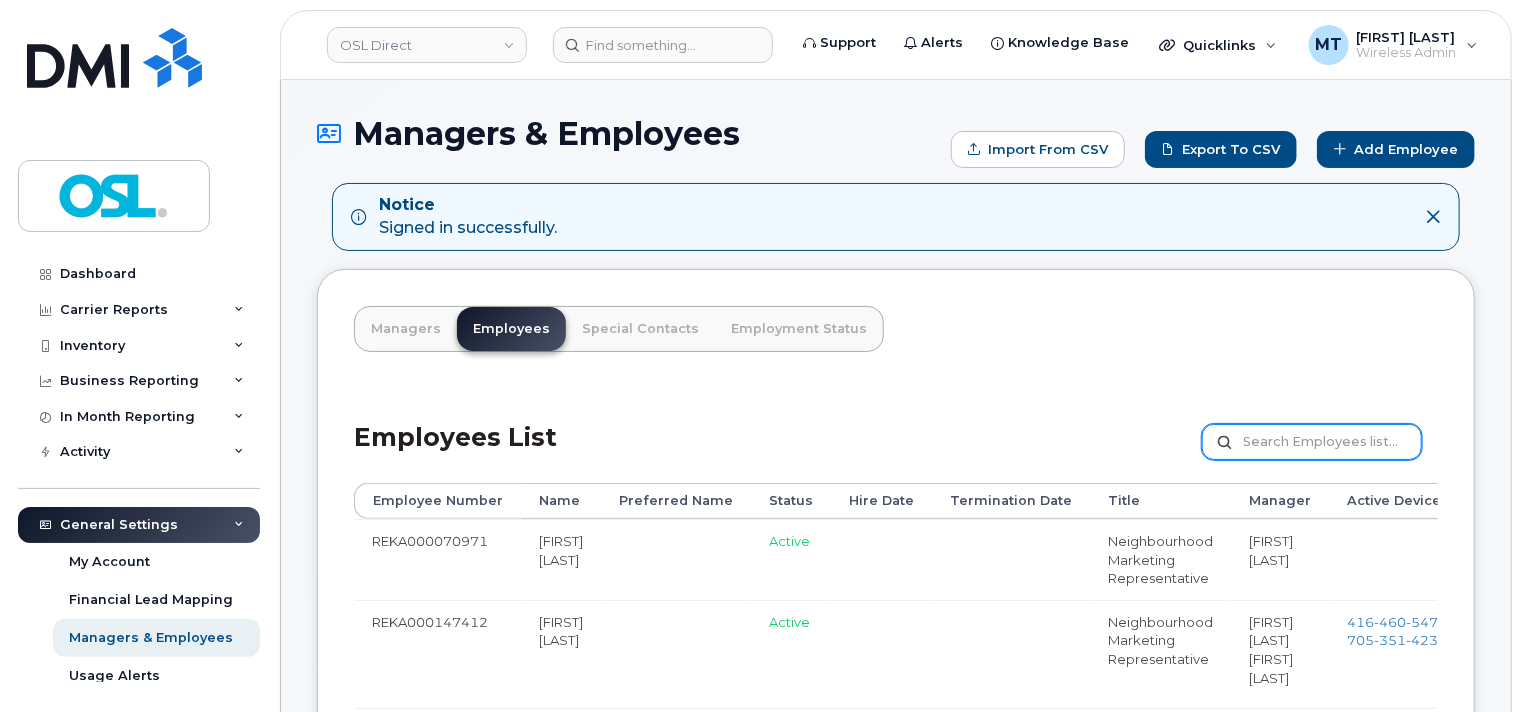paste on "[EMAIL]" 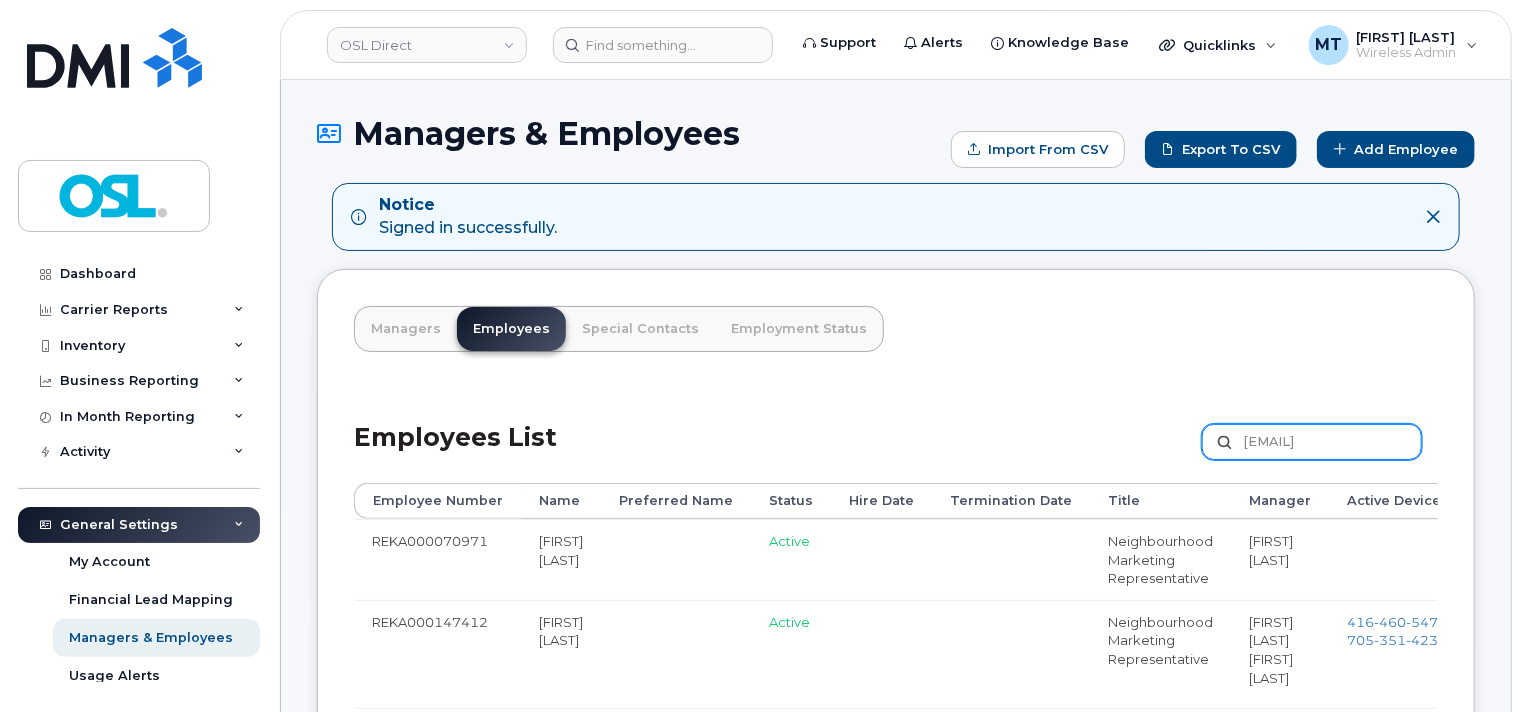 scroll, scrollTop: 0, scrollLeft: 21, axis: horizontal 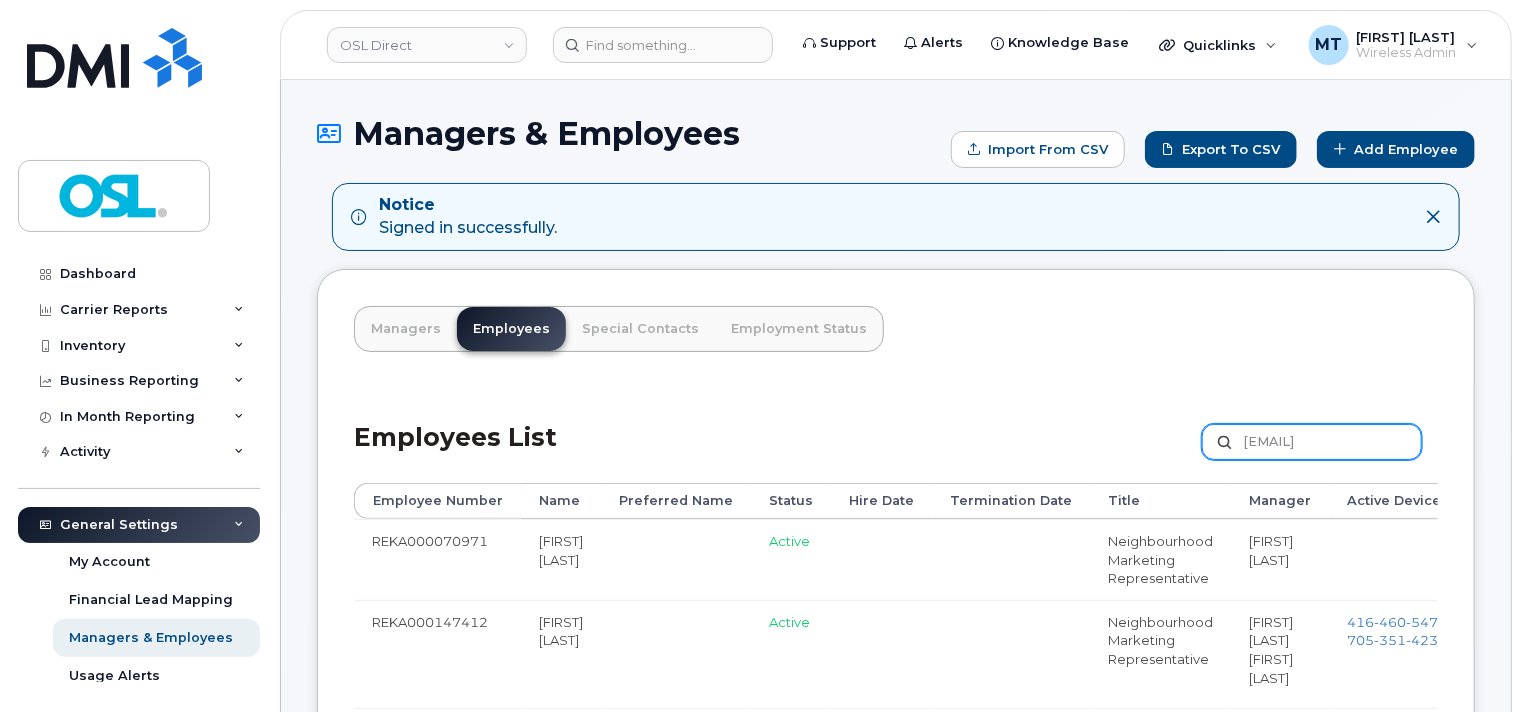 type on "[EMAIL]" 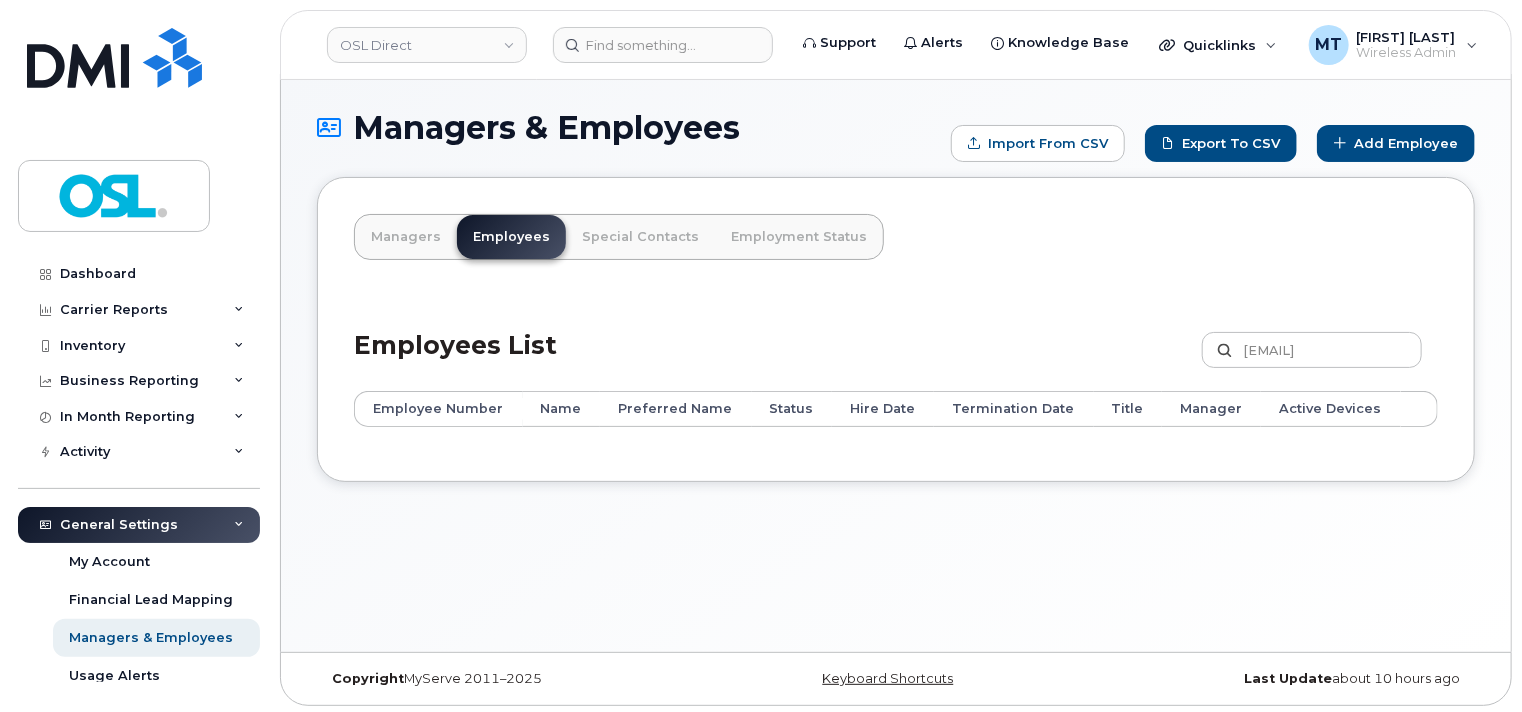 scroll, scrollTop: 9, scrollLeft: 0, axis: vertical 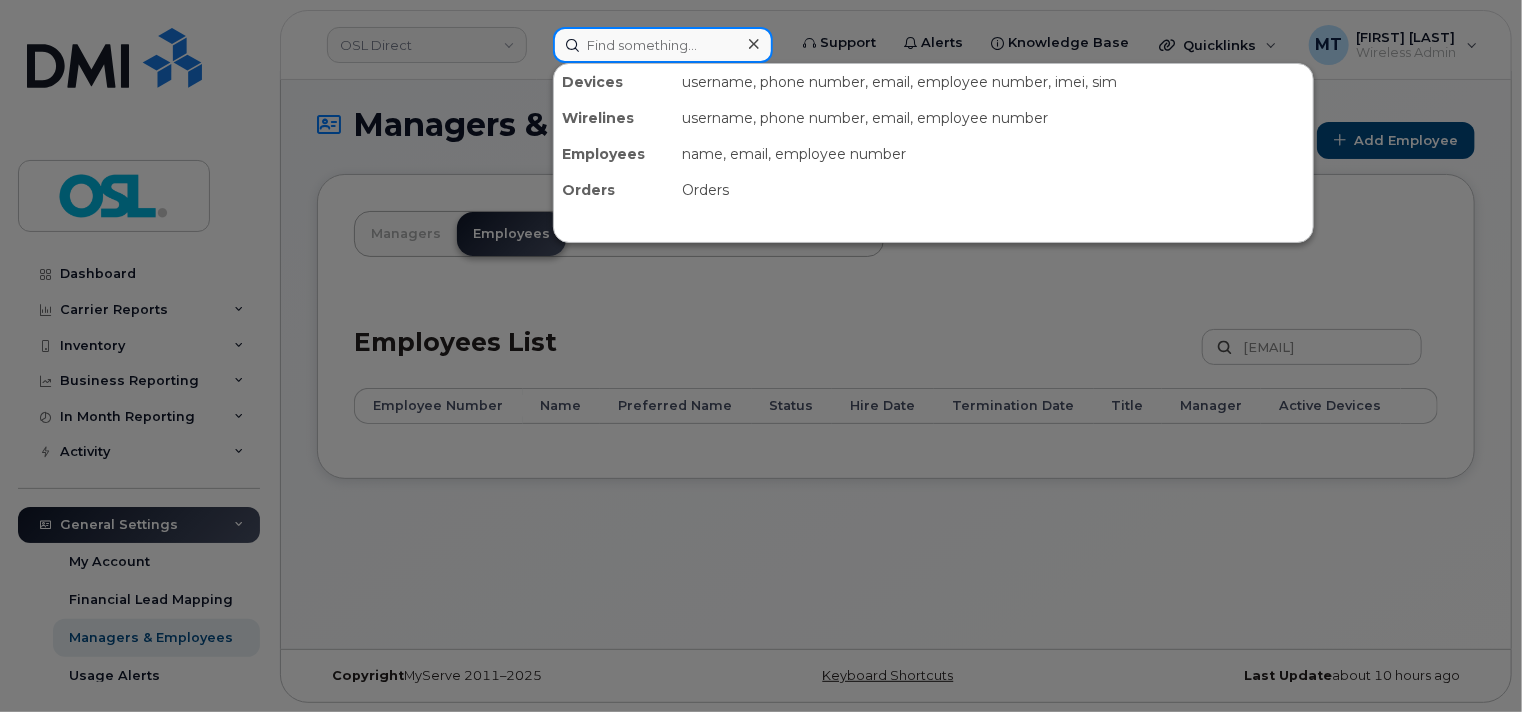 click at bounding box center [663, 45] 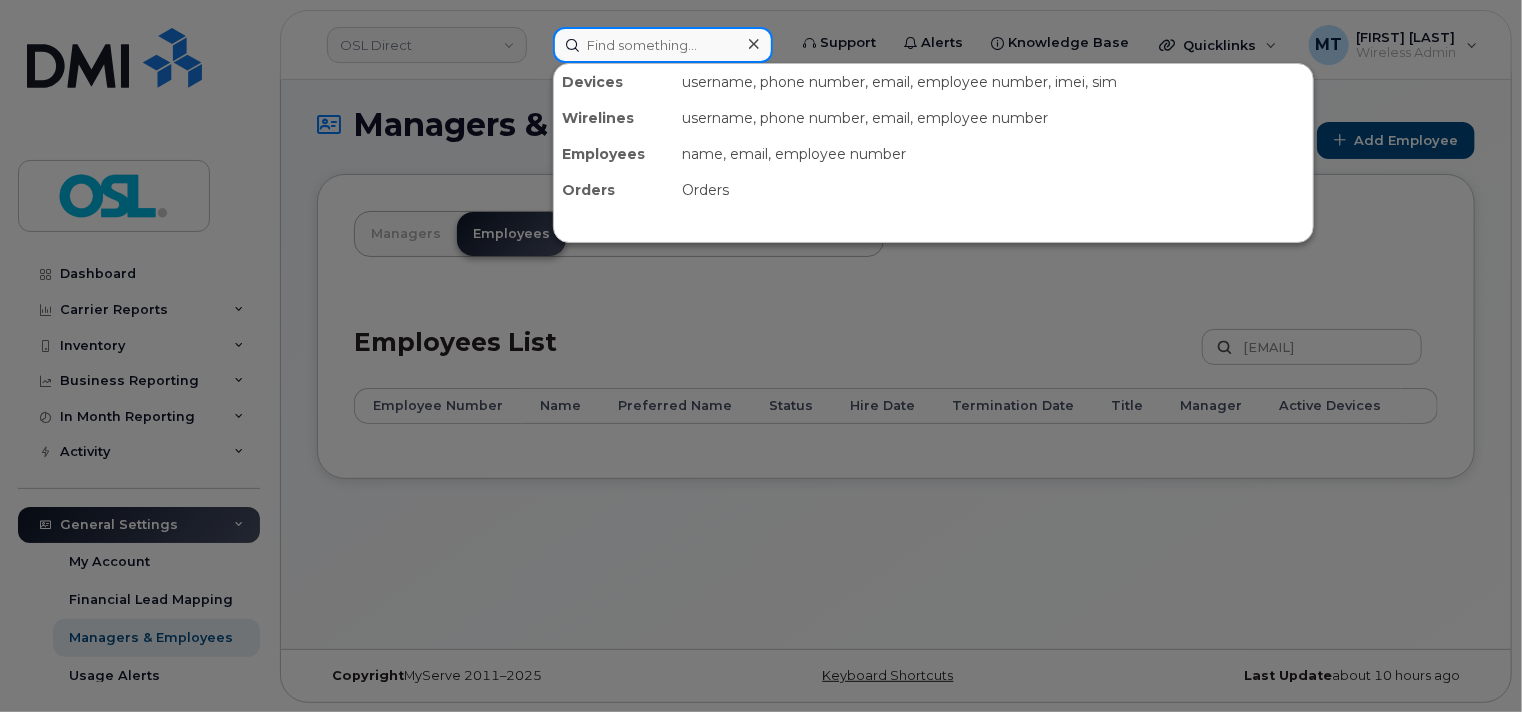 paste on "Krupal.Patel@osldirect.com" 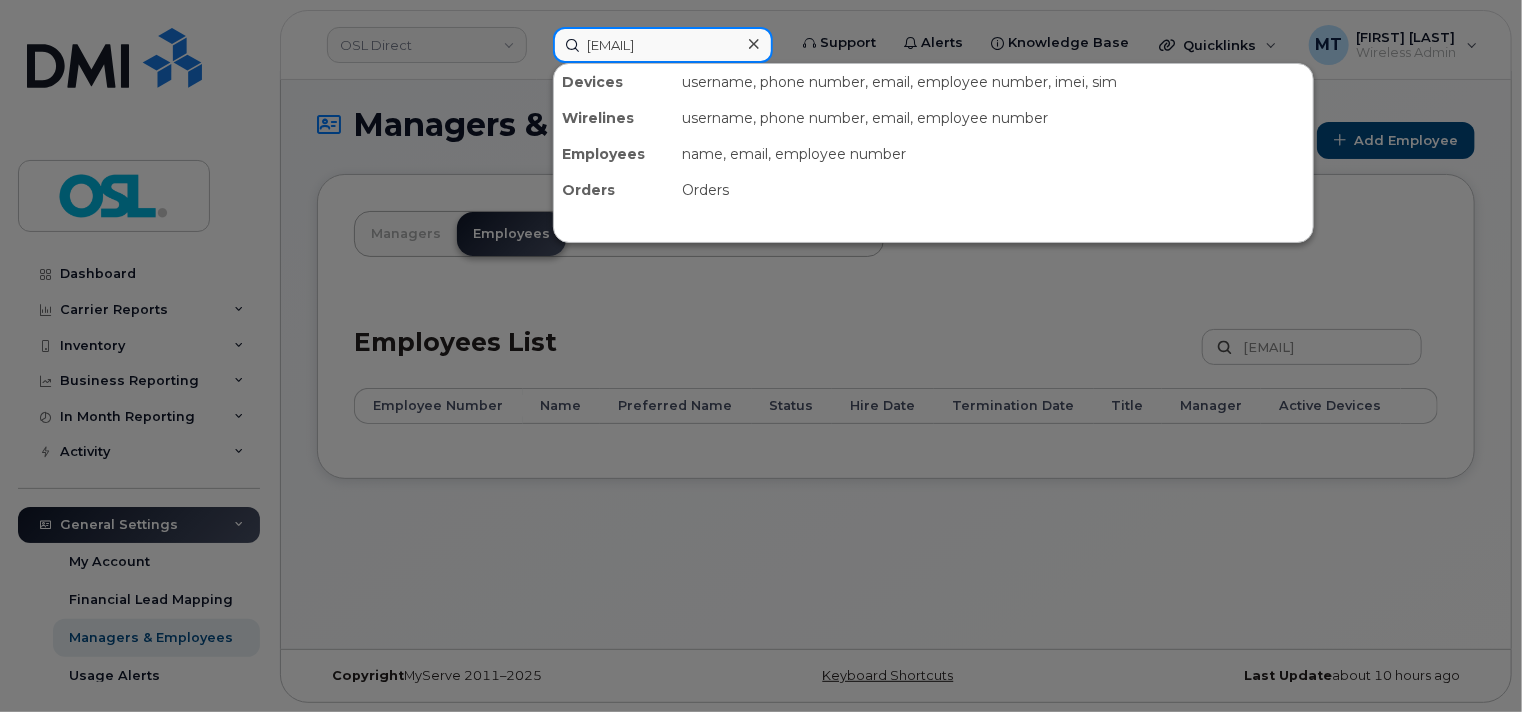 scroll, scrollTop: 0, scrollLeft: 4, axis: horizontal 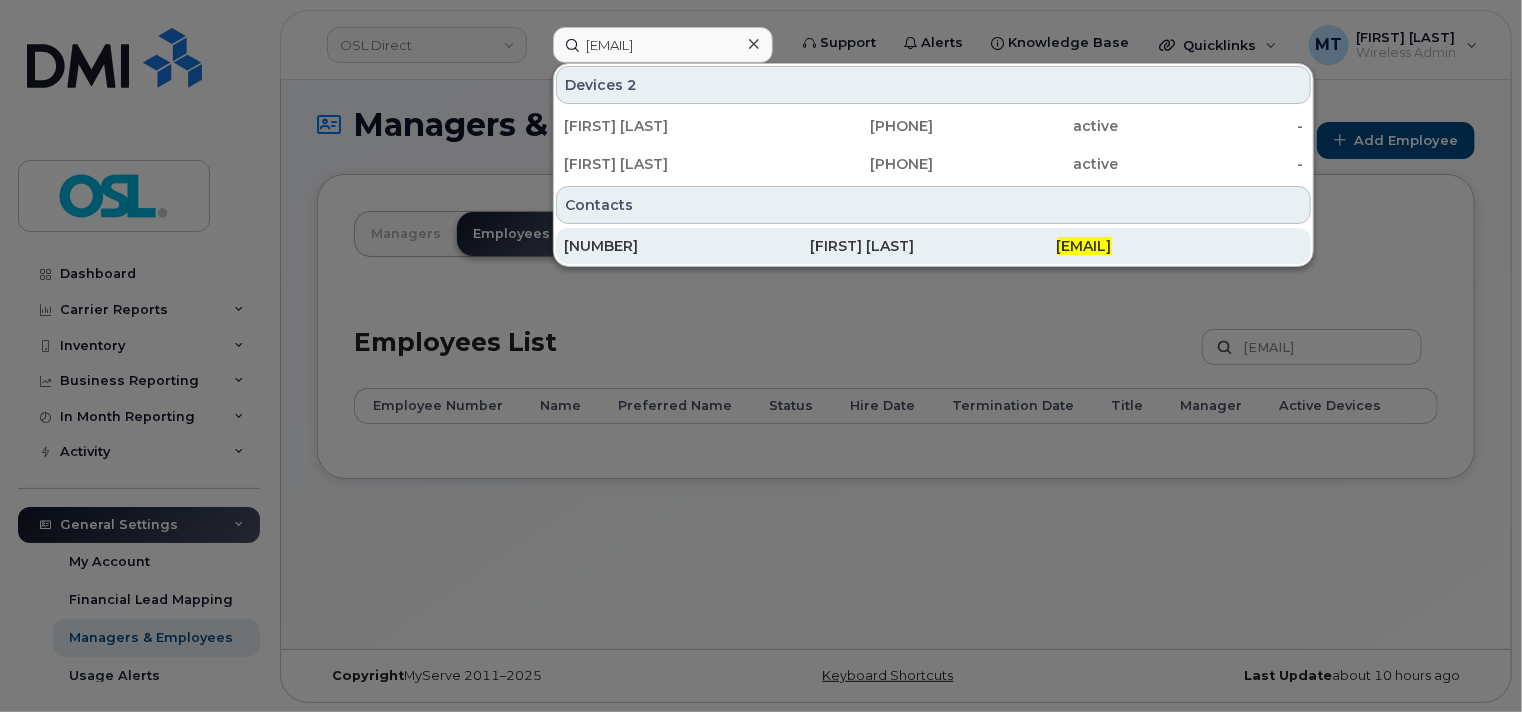 click on "REKA000145325" at bounding box center [687, 246] 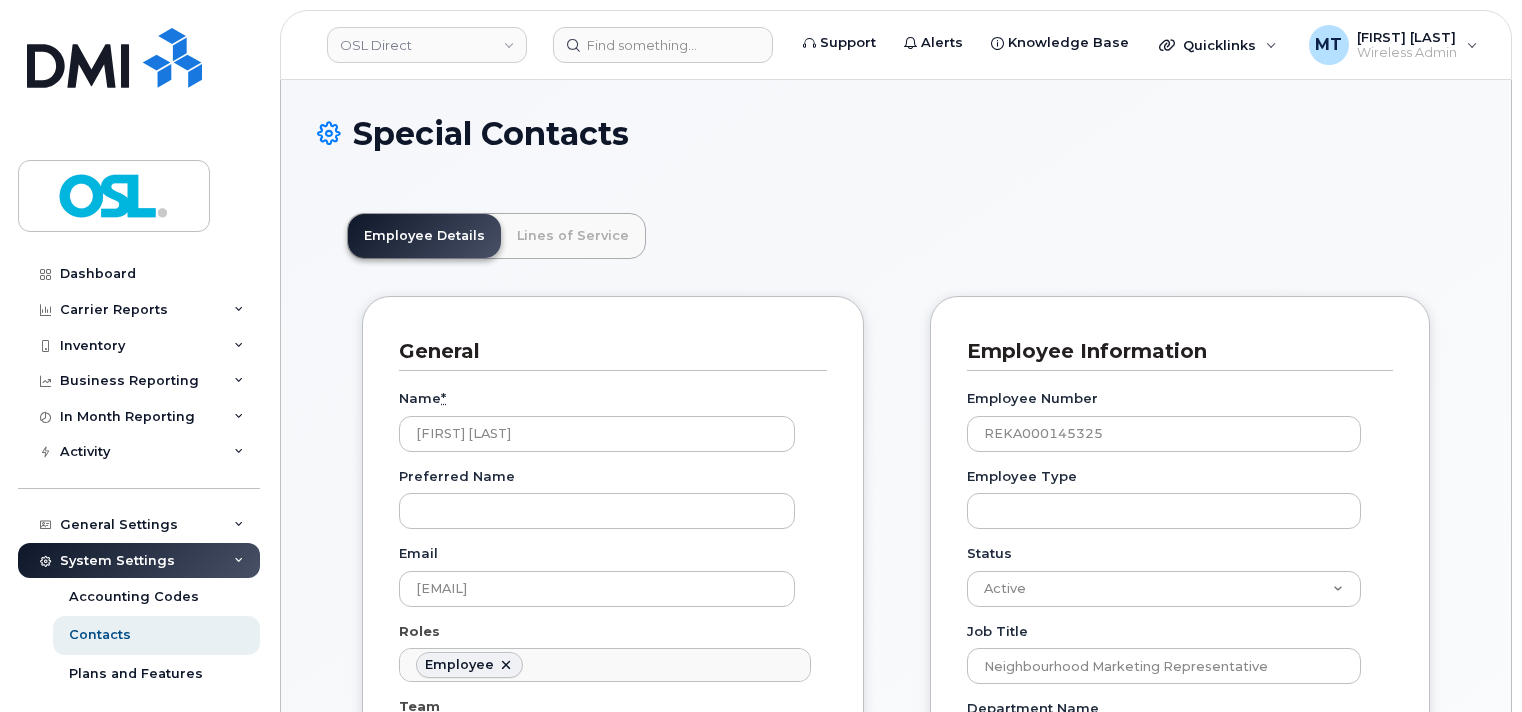 scroll, scrollTop: 0, scrollLeft: 0, axis: both 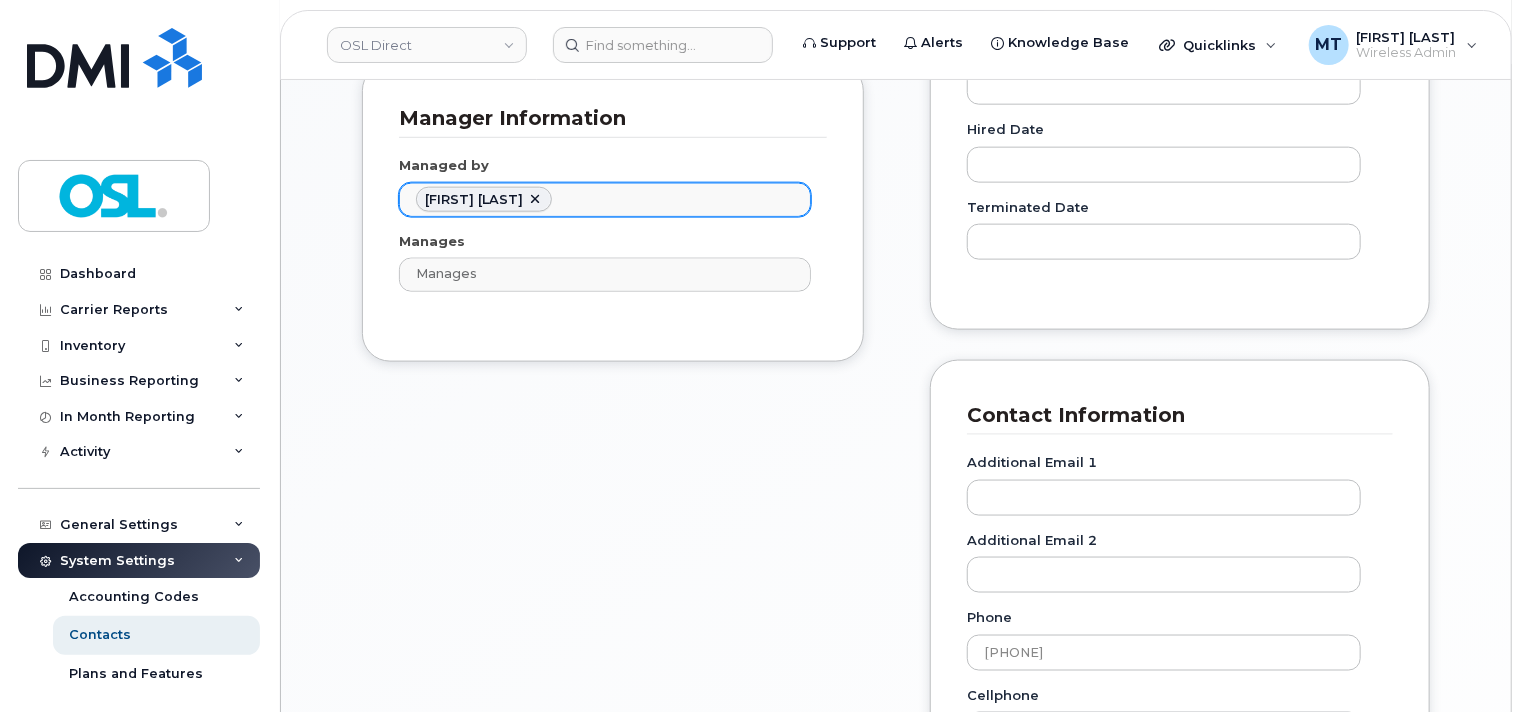 click 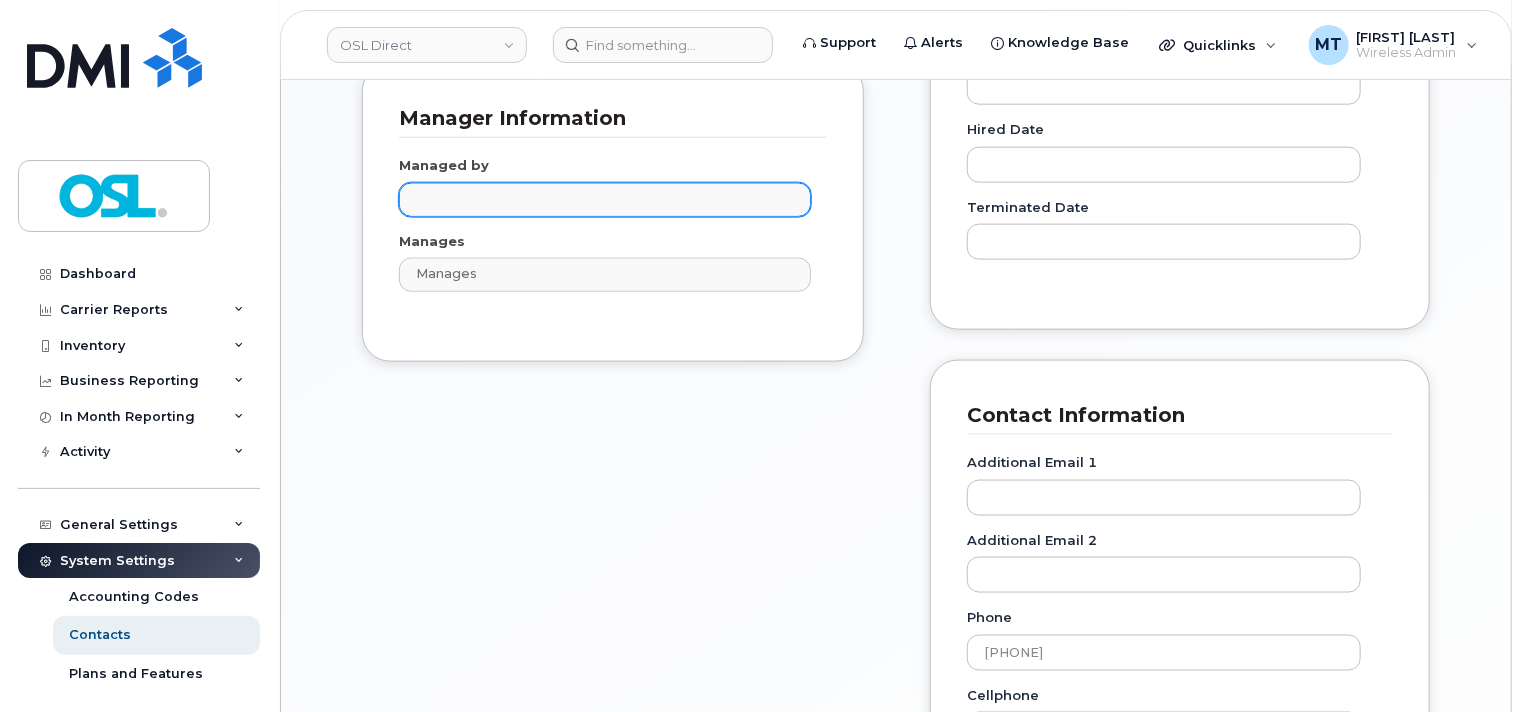paste on "[LAST]" 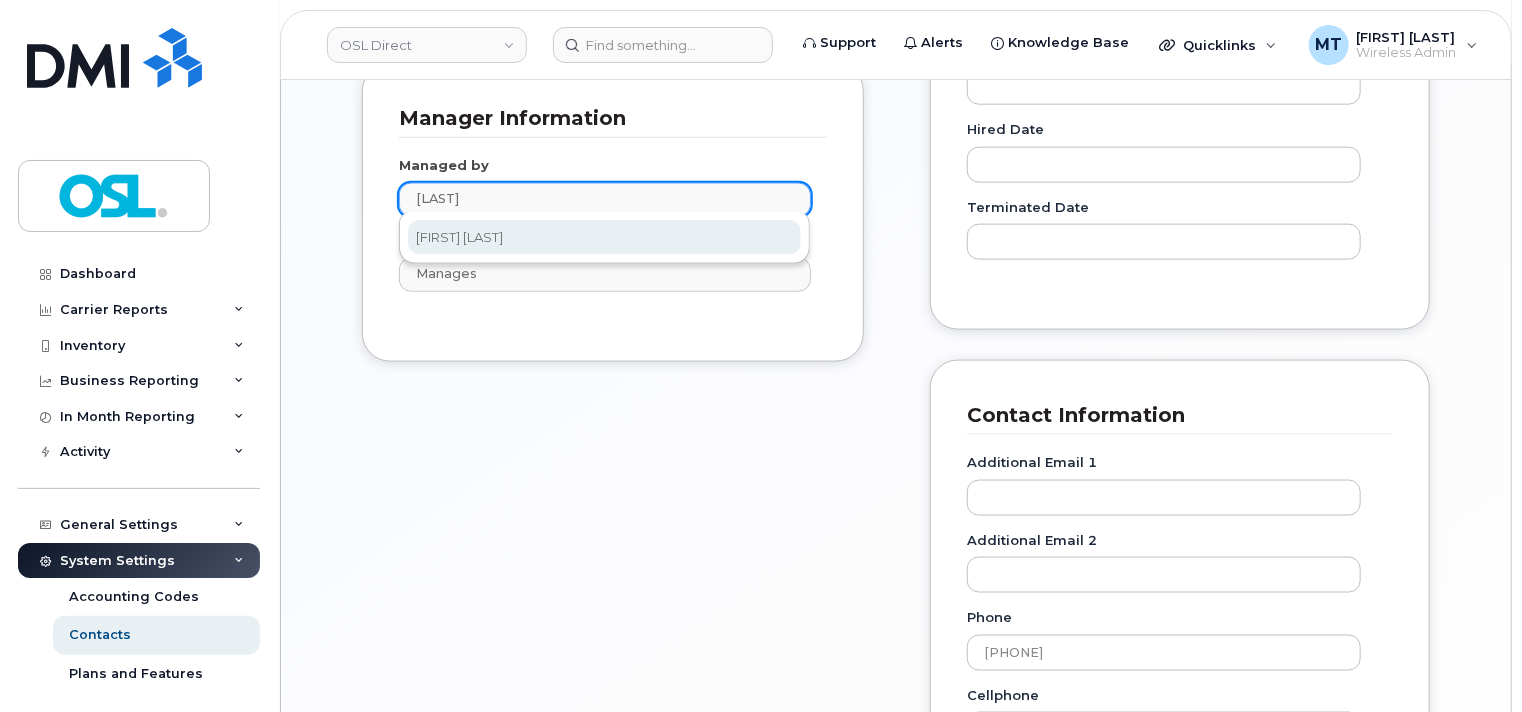 type on "[LAST]" 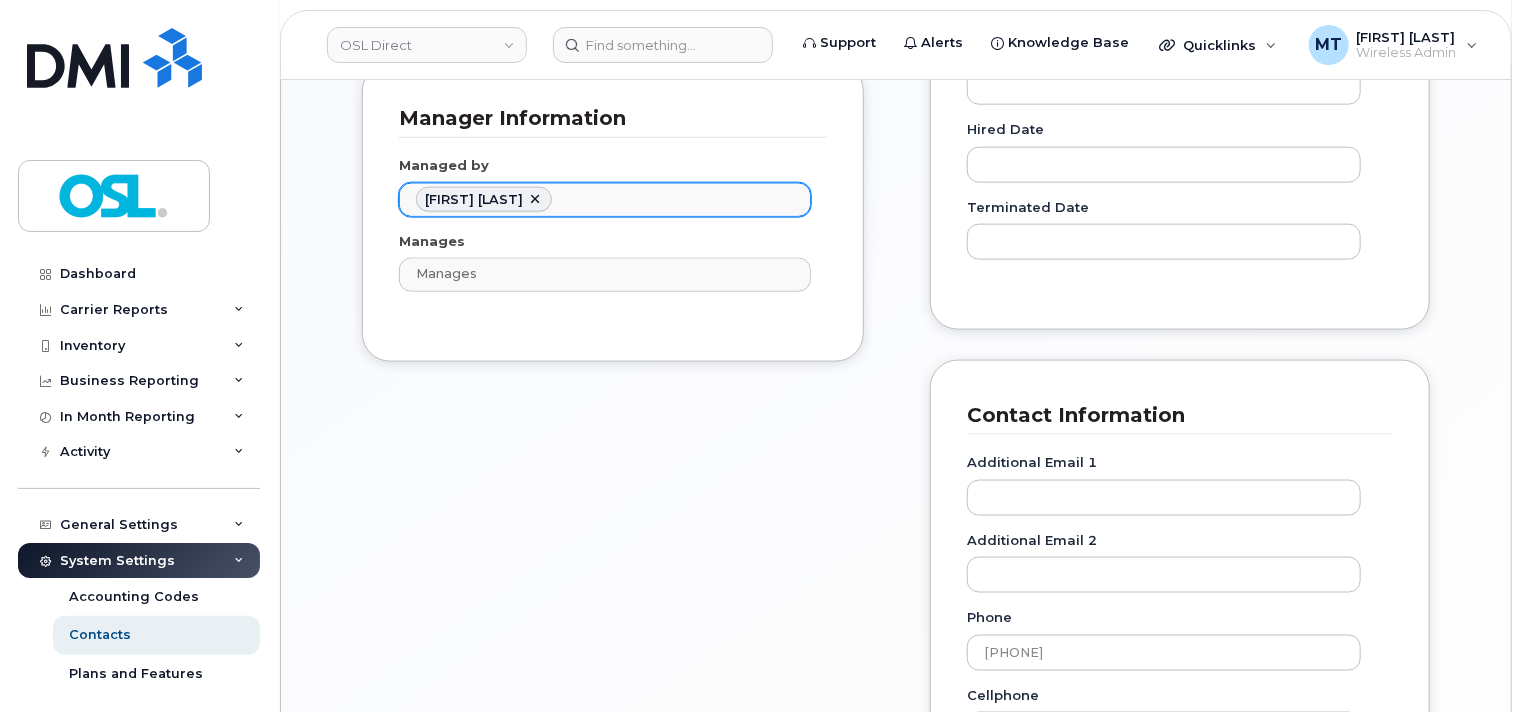 scroll, scrollTop: 1800, scrollLeft: 0, axis: vertical 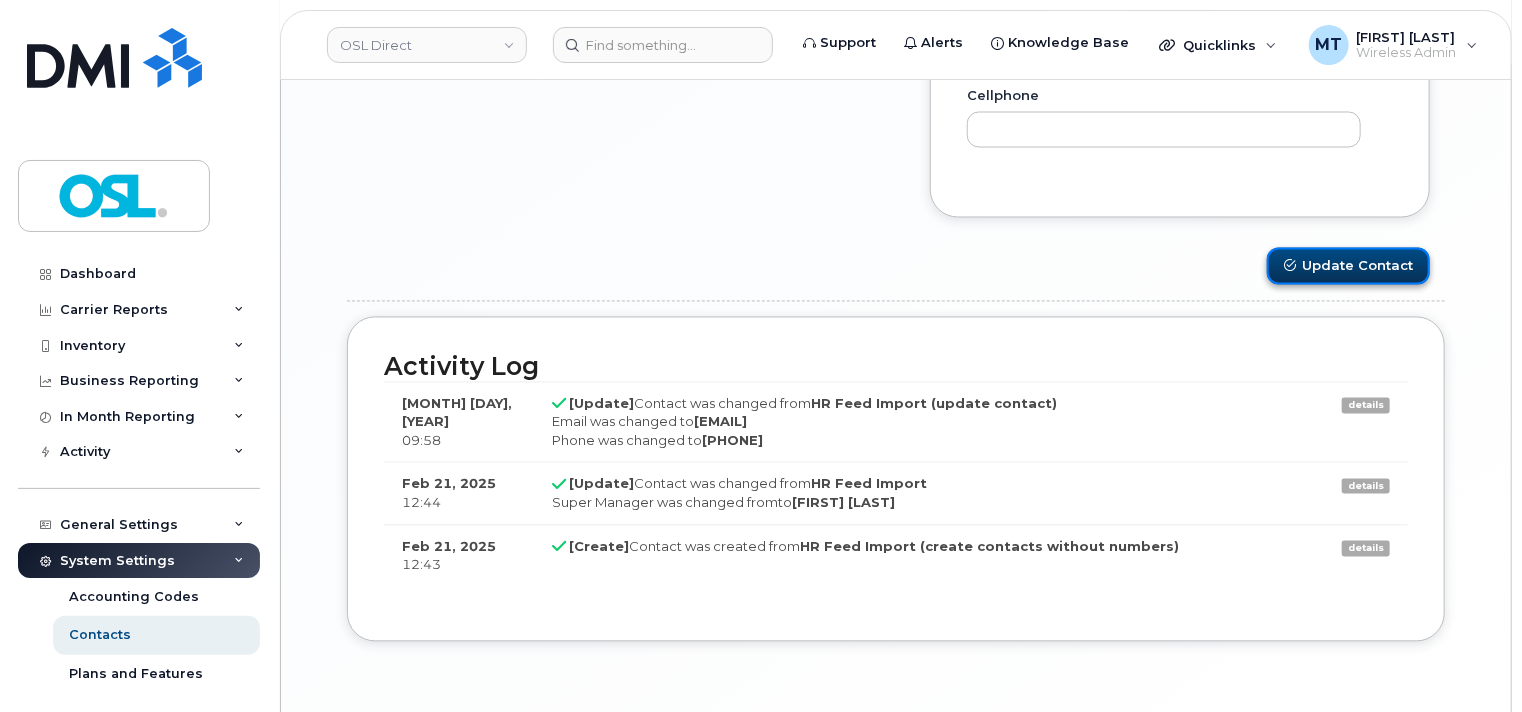 click on "Update Contact" 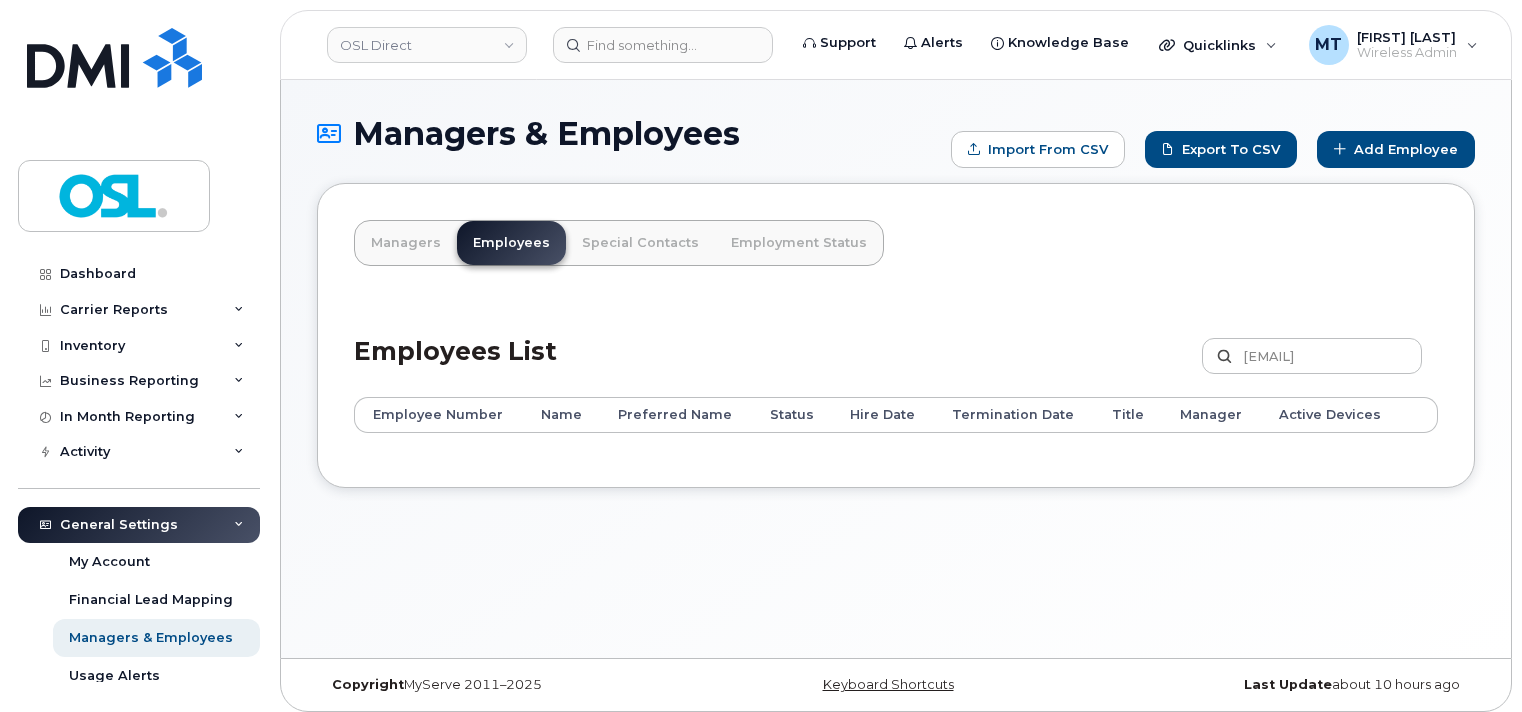 scroll, scrollTop: 0, scrollLeft: 0, axis: both 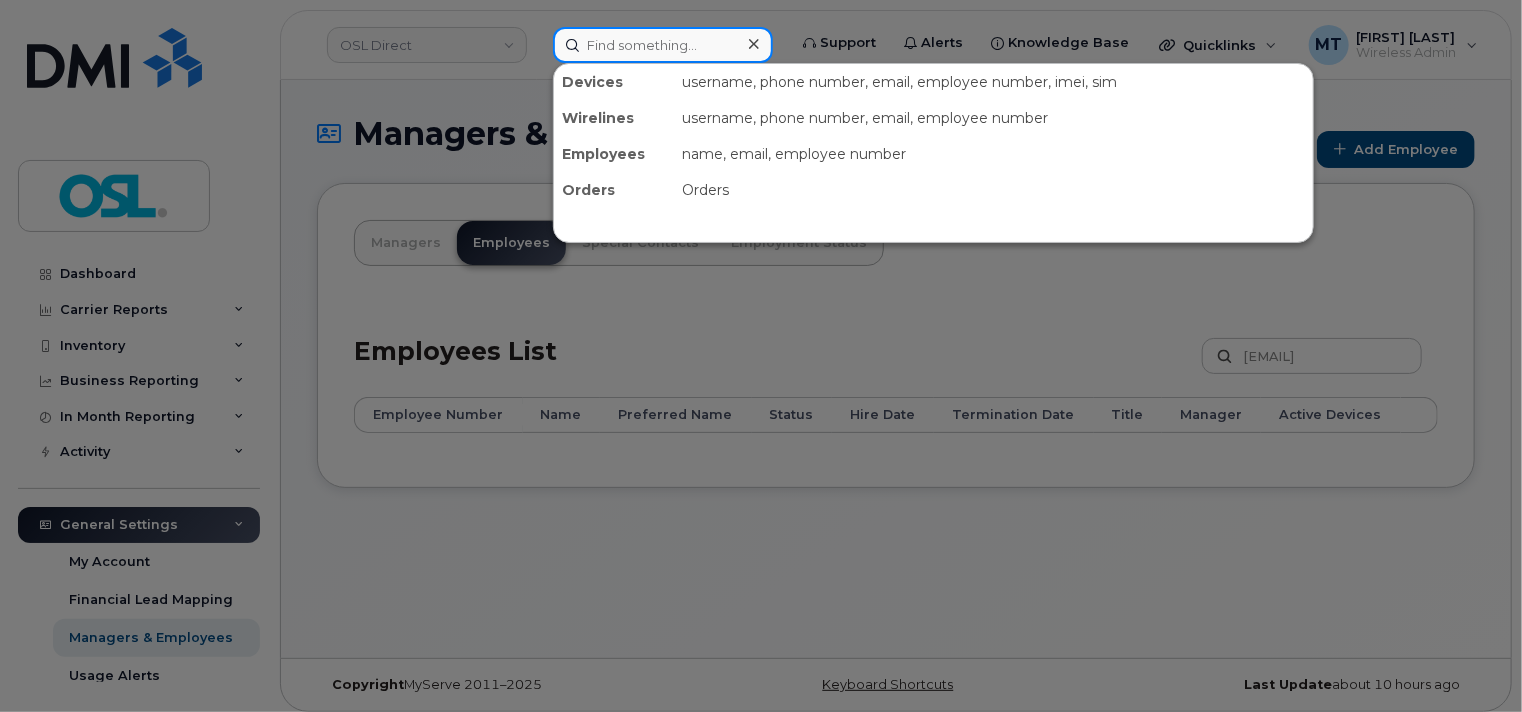 click at bounding box center [663, 45] 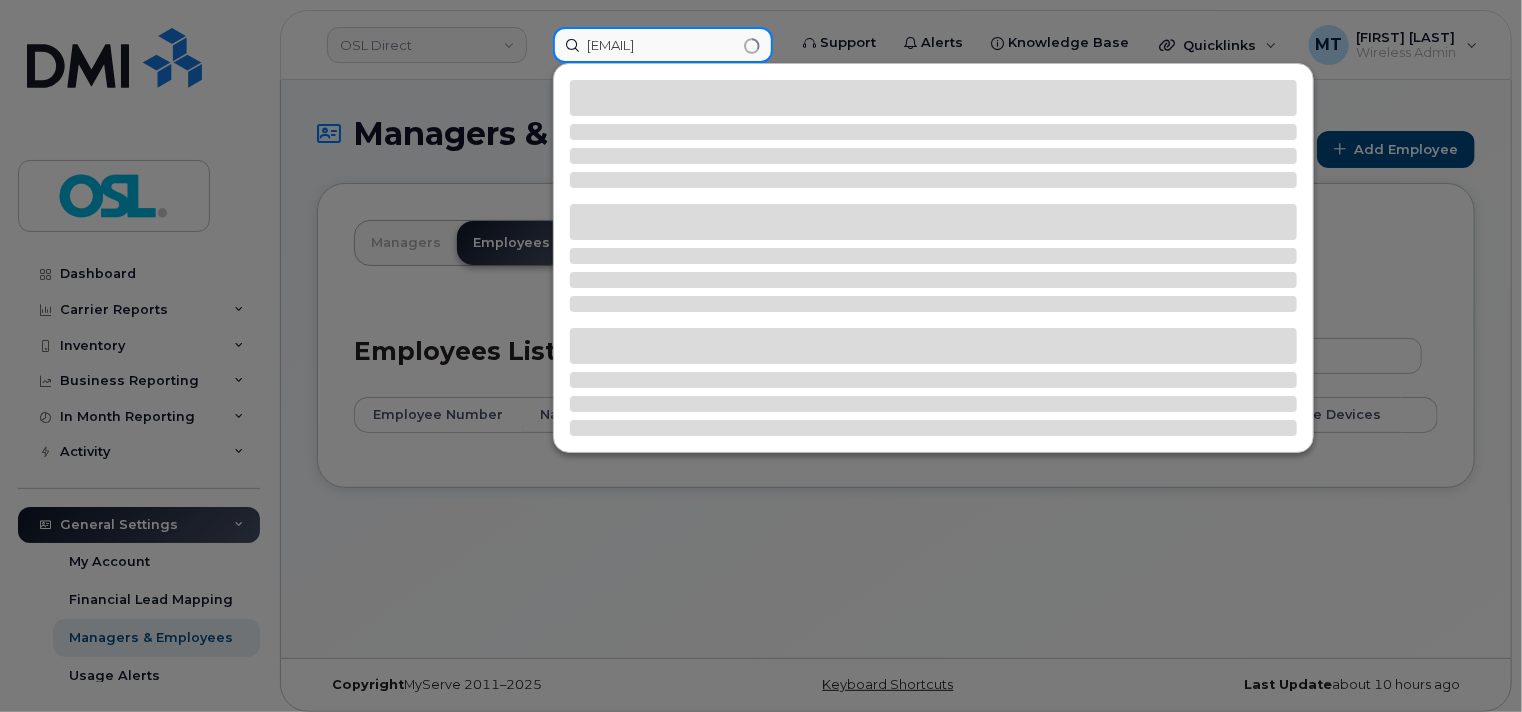 type on "aldou.obar@osldirect.com" 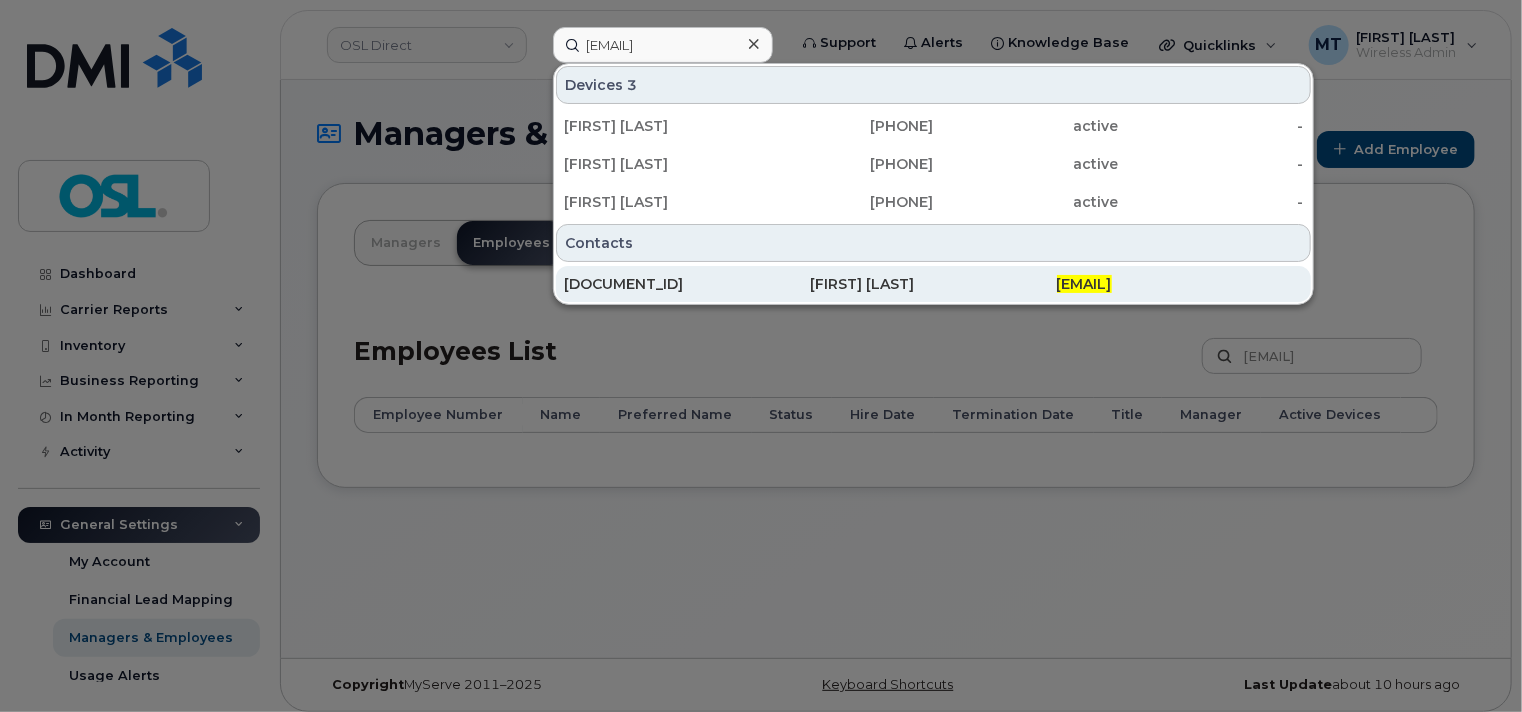 click on "REKA000093095" at bounding box center (687, 284) 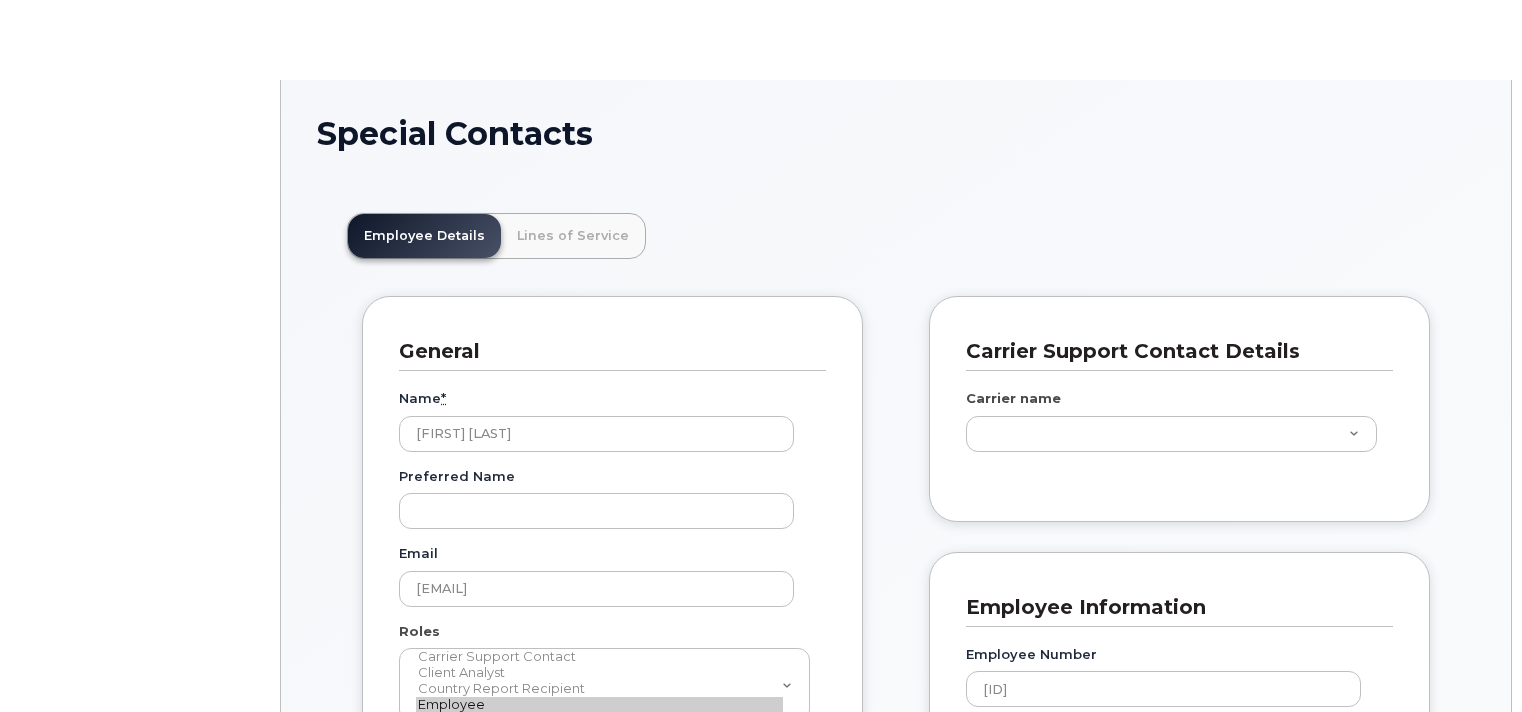 scroll, scrollTop: 0, scrollLeft: 0, axis: both 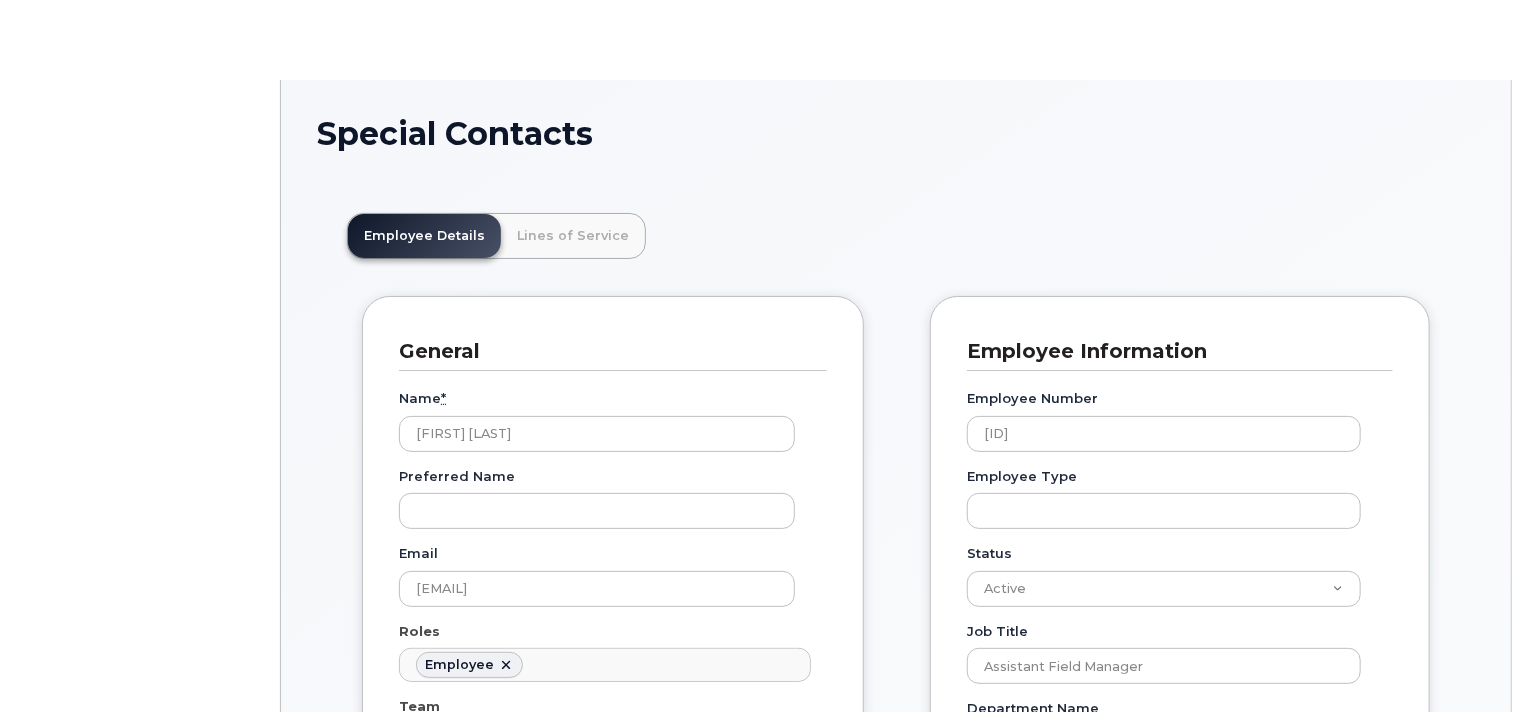 type on "3358070" 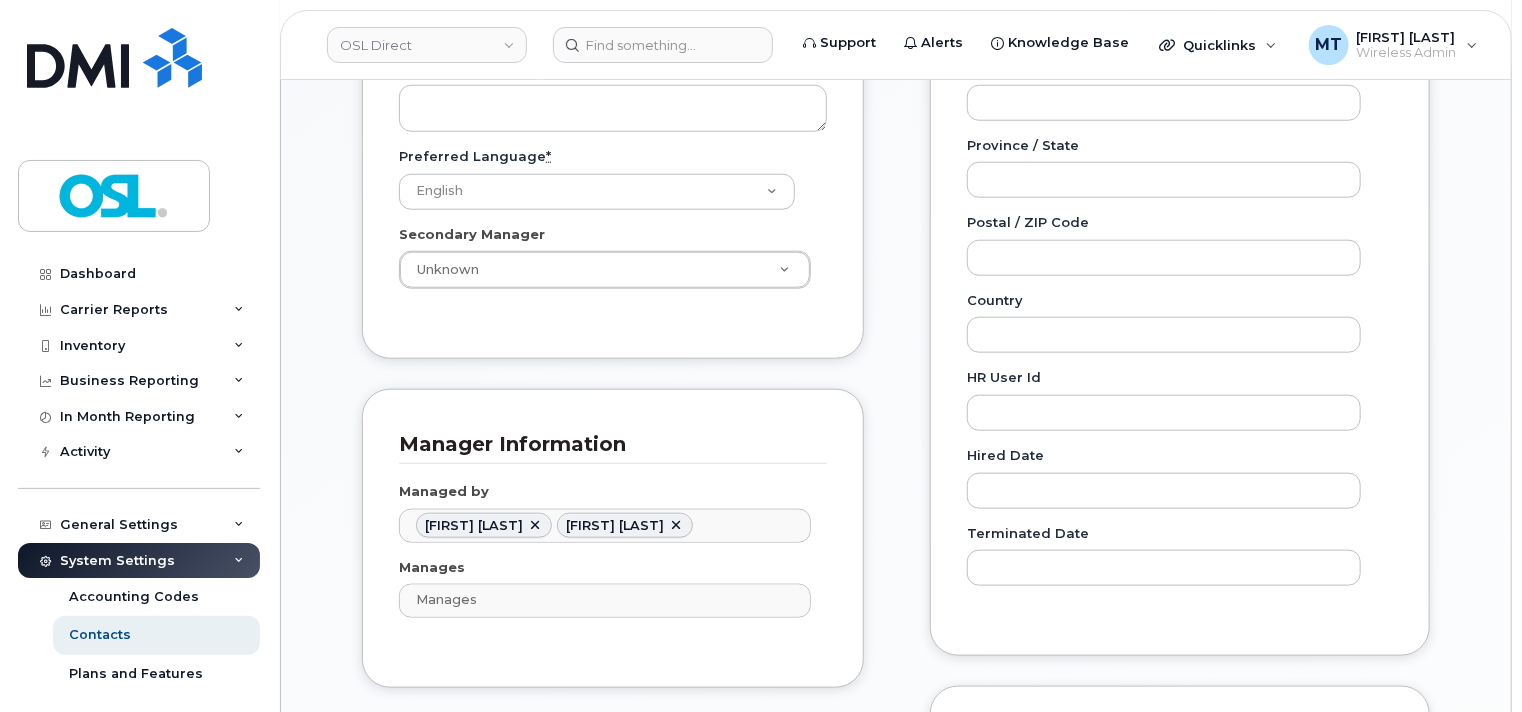 scroll, scrollTop: 888, scrollLeft: 0, axis: vertical 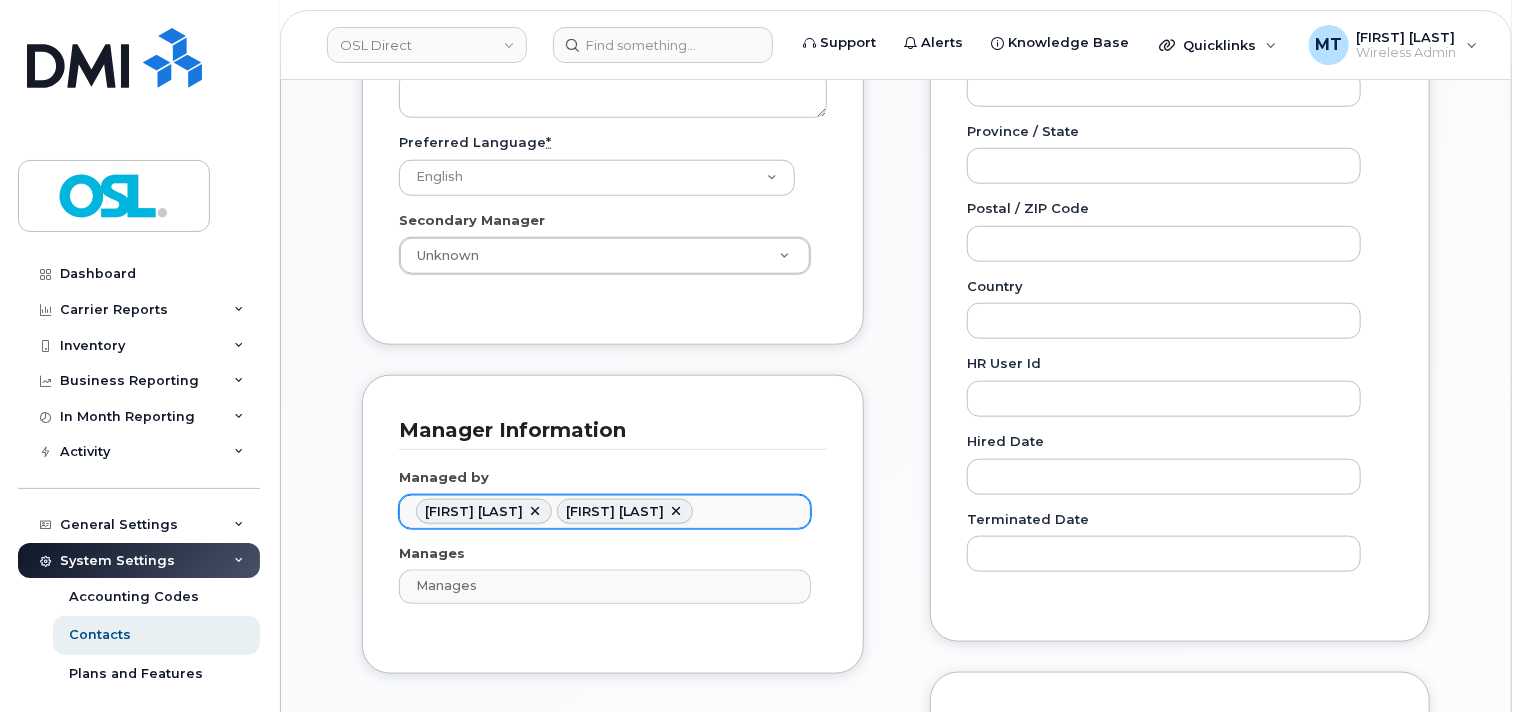 click 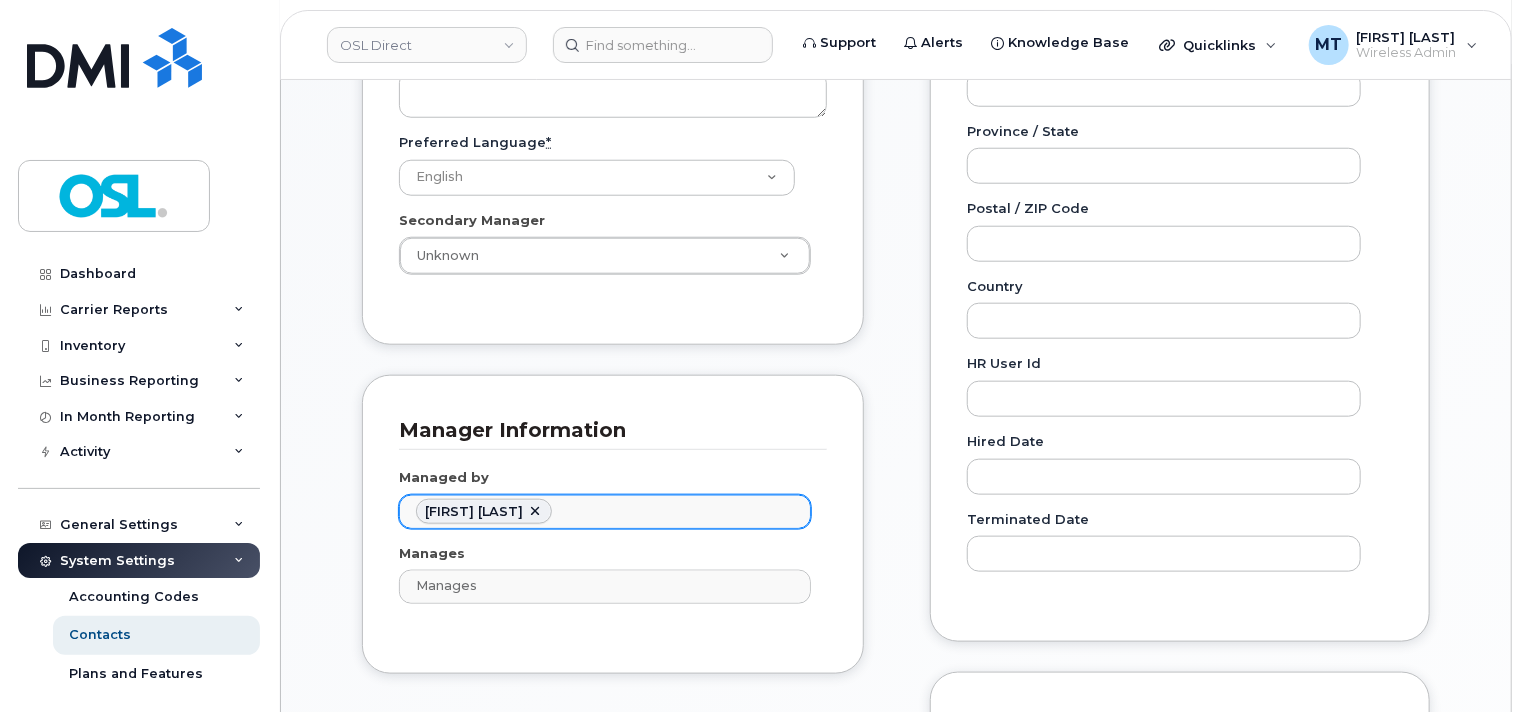 click 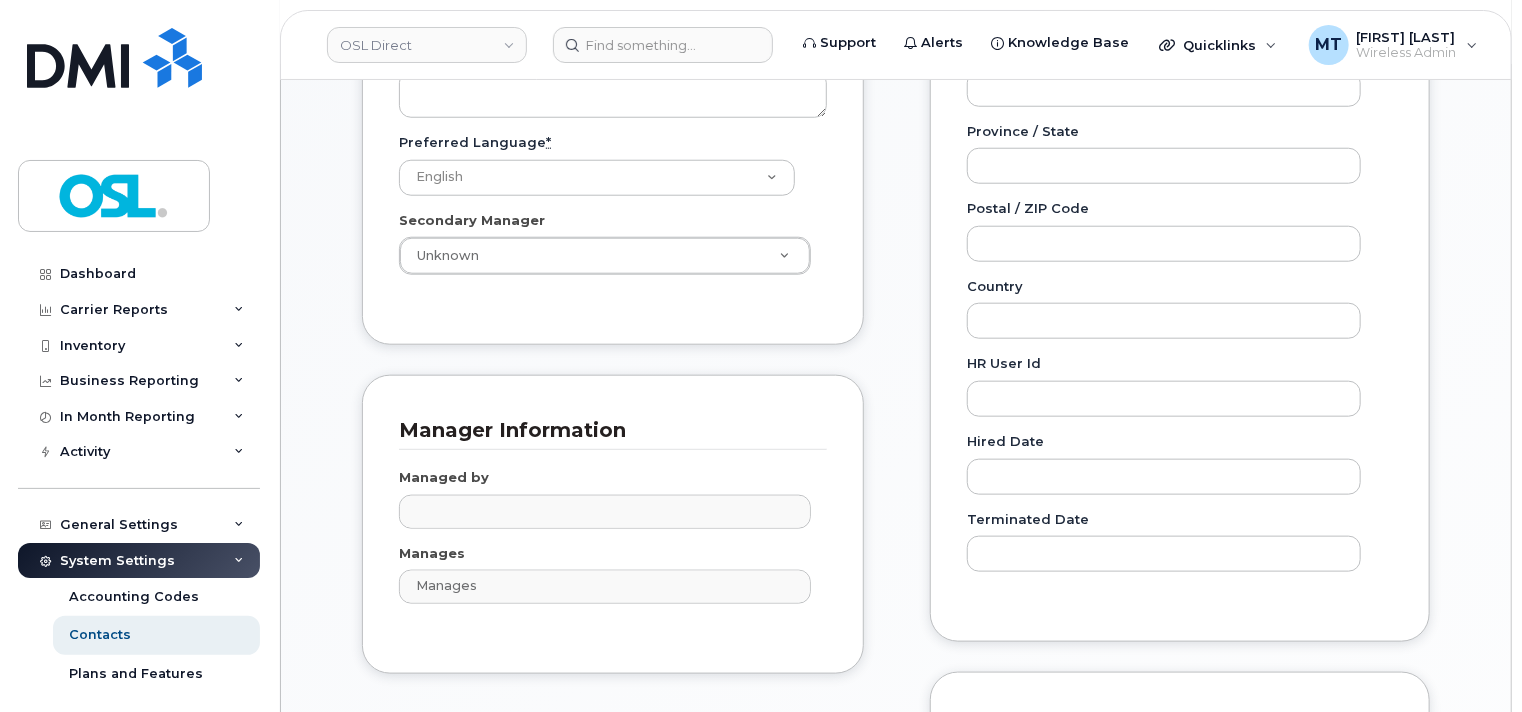 type on "Managed by" 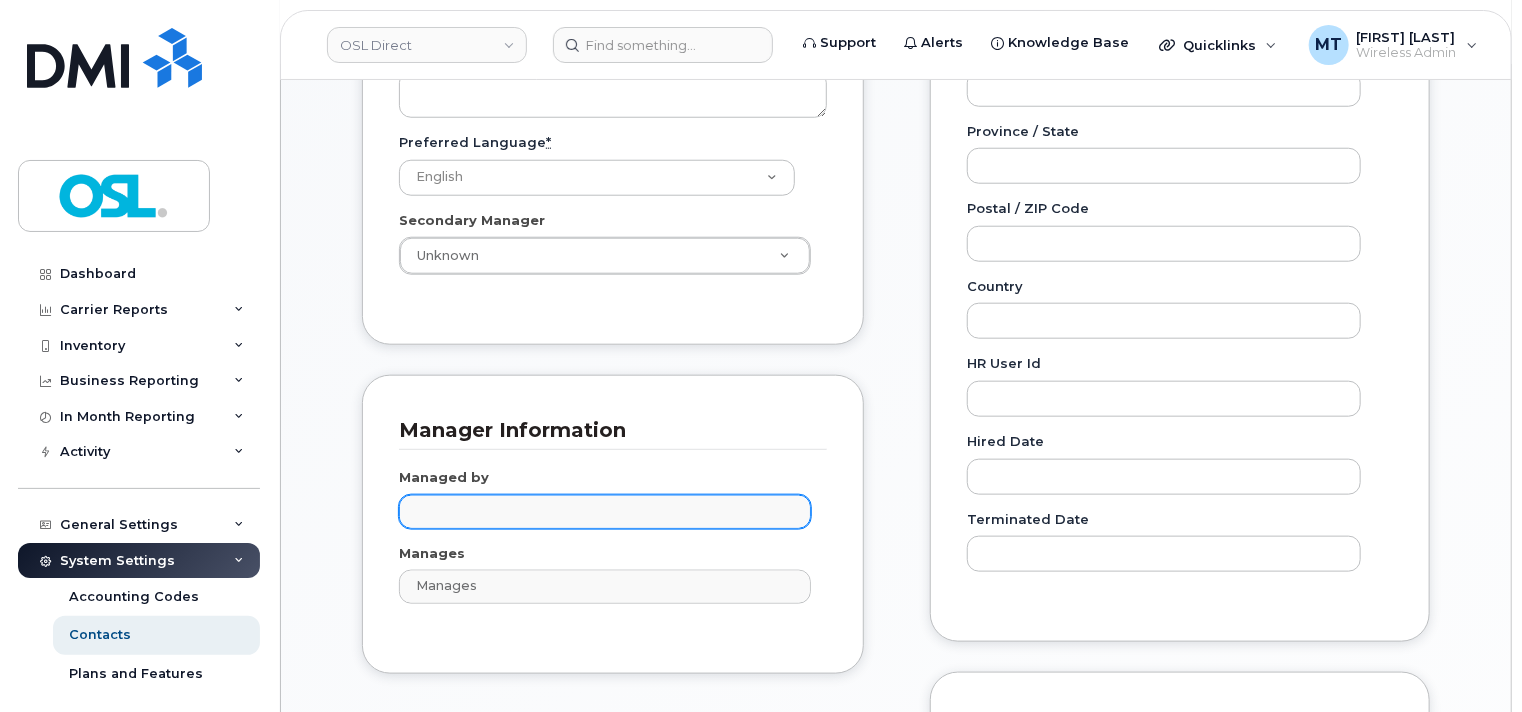 paste on "Aljabran" 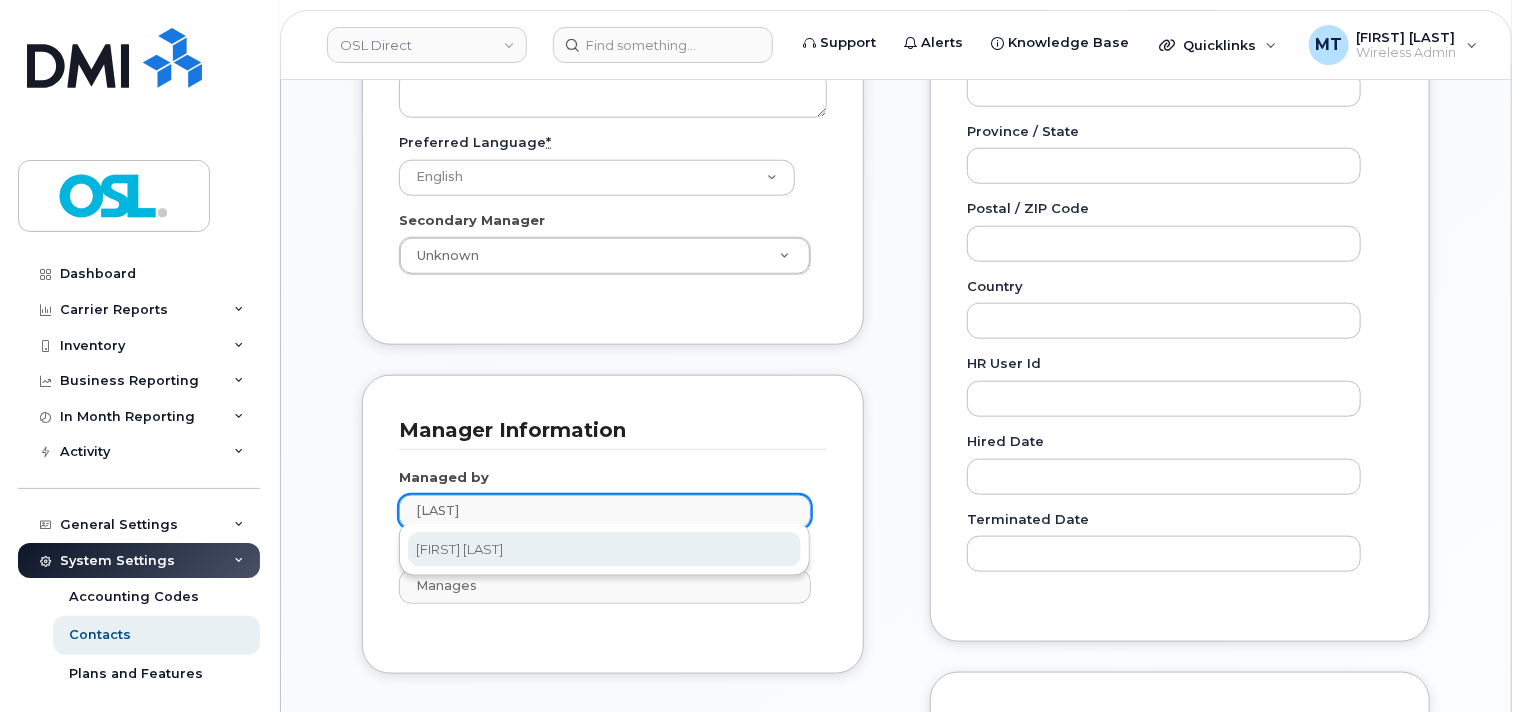 type on "Aljabran" 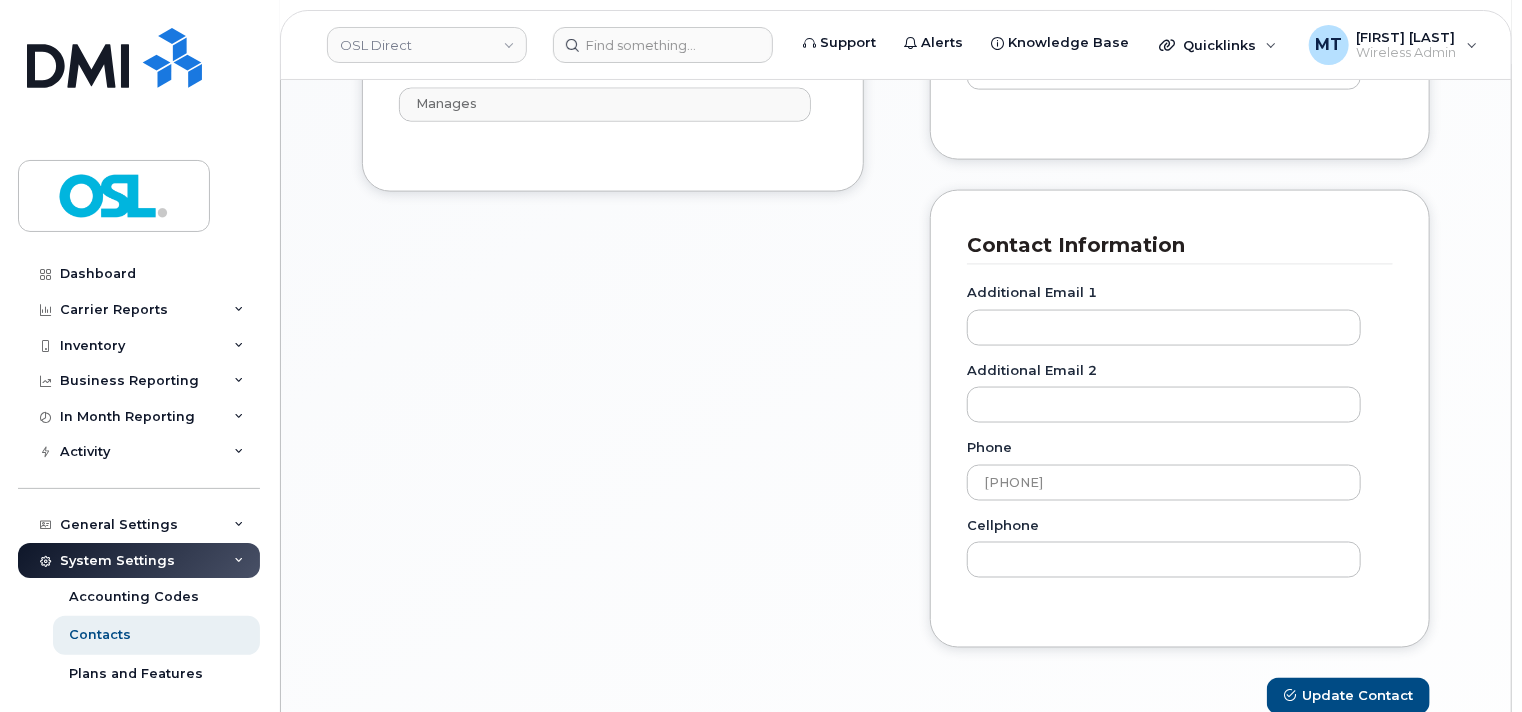 scroll, scrollTop: 1388, scrollLeft: 0, axis: vertical 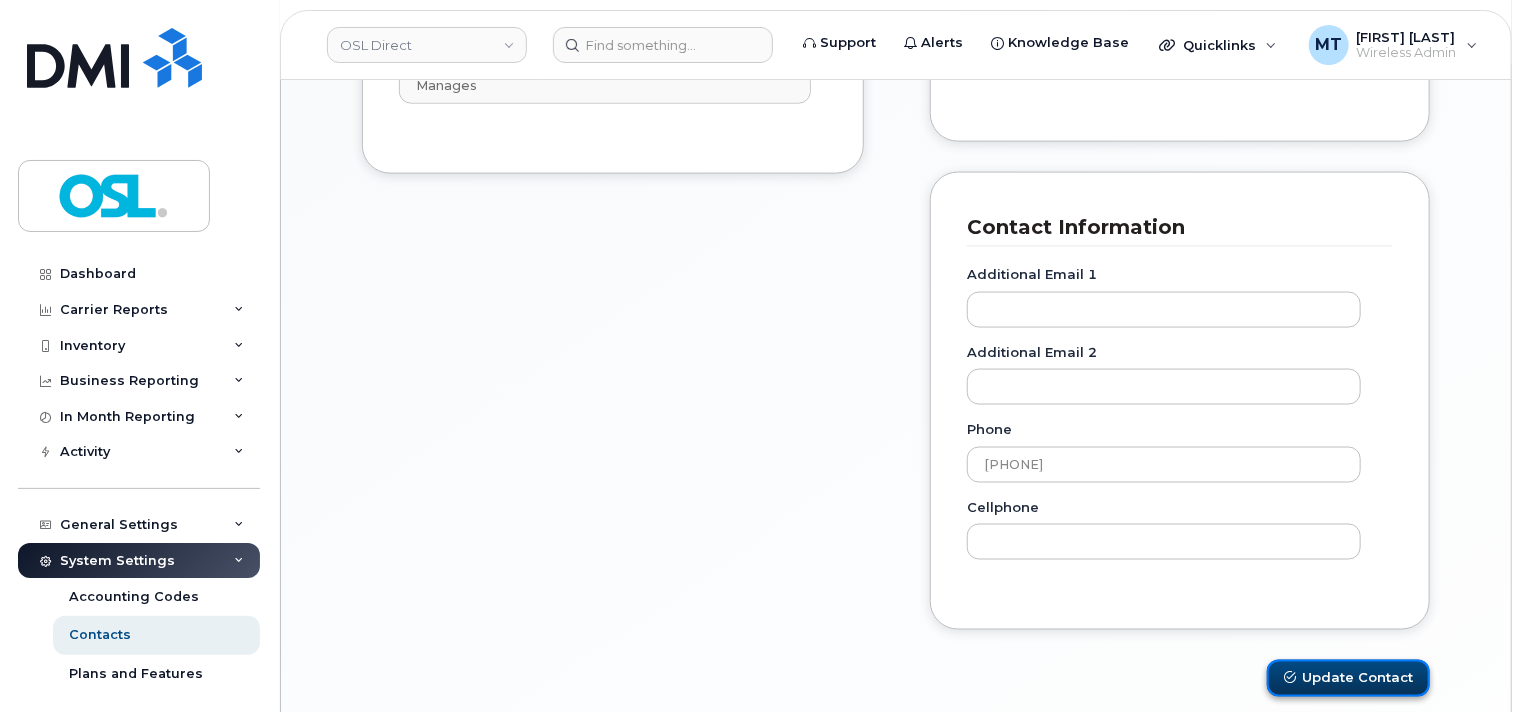 click on "Update Contact" 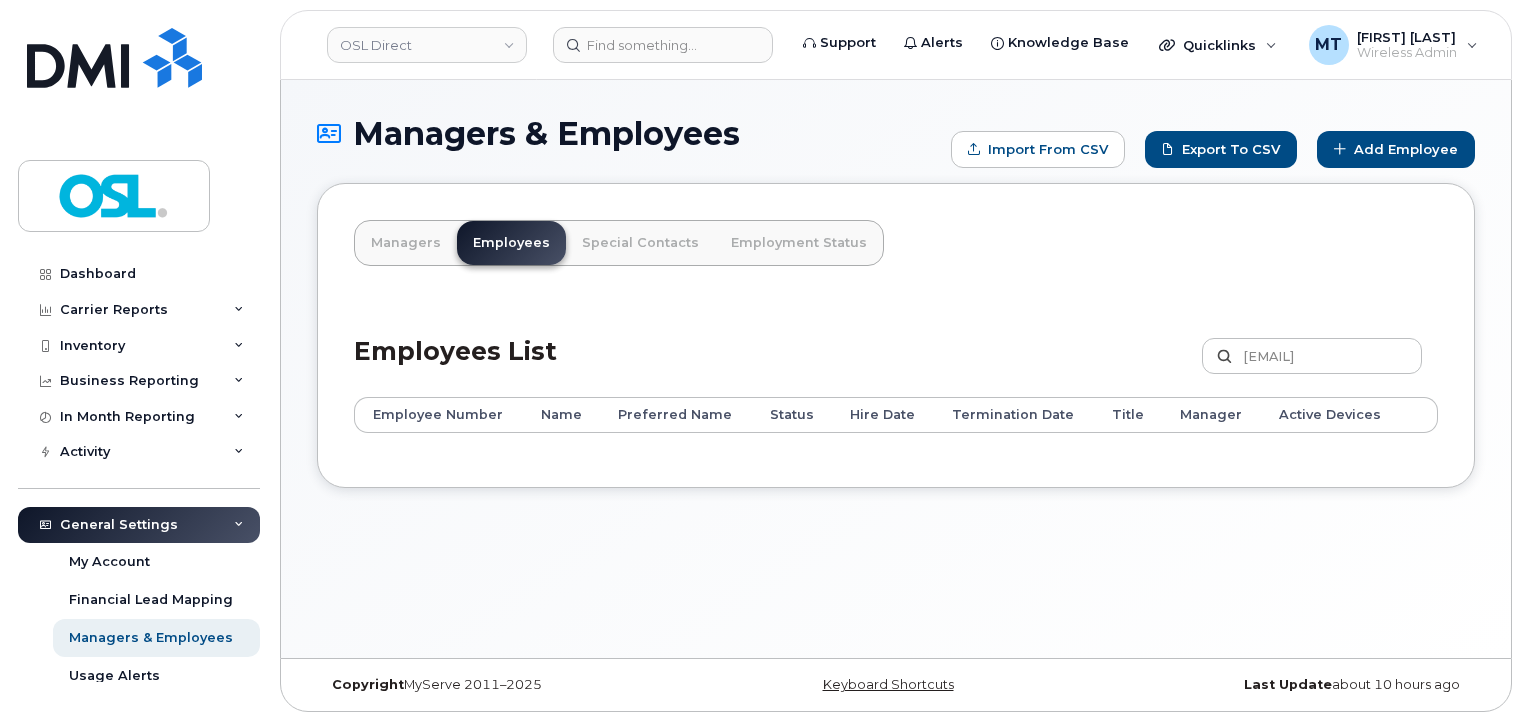 scroll, scrollTop: 0, scrollLeft: 0, axis: both 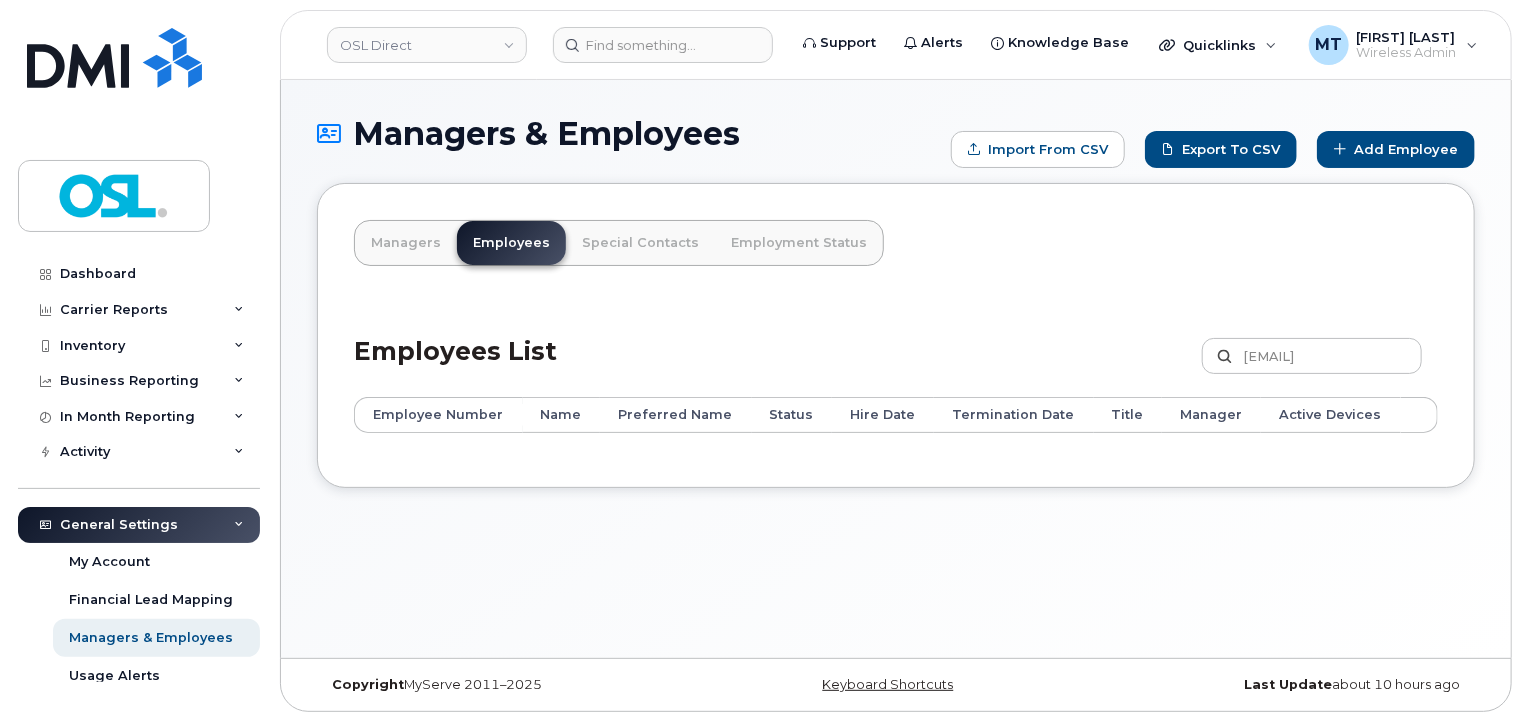click on "OSL Direct   Support   Alerts   Knowledge Base Quicklinks Suspend / Cancel Device Change SIM Card Enable Call Forwarding Reset VM Password Add Roaming Package Add Device Transfer Line In [FIRST] [LAST] Wireless Admin English Français  Sign out" at bounding box center (896, 45) 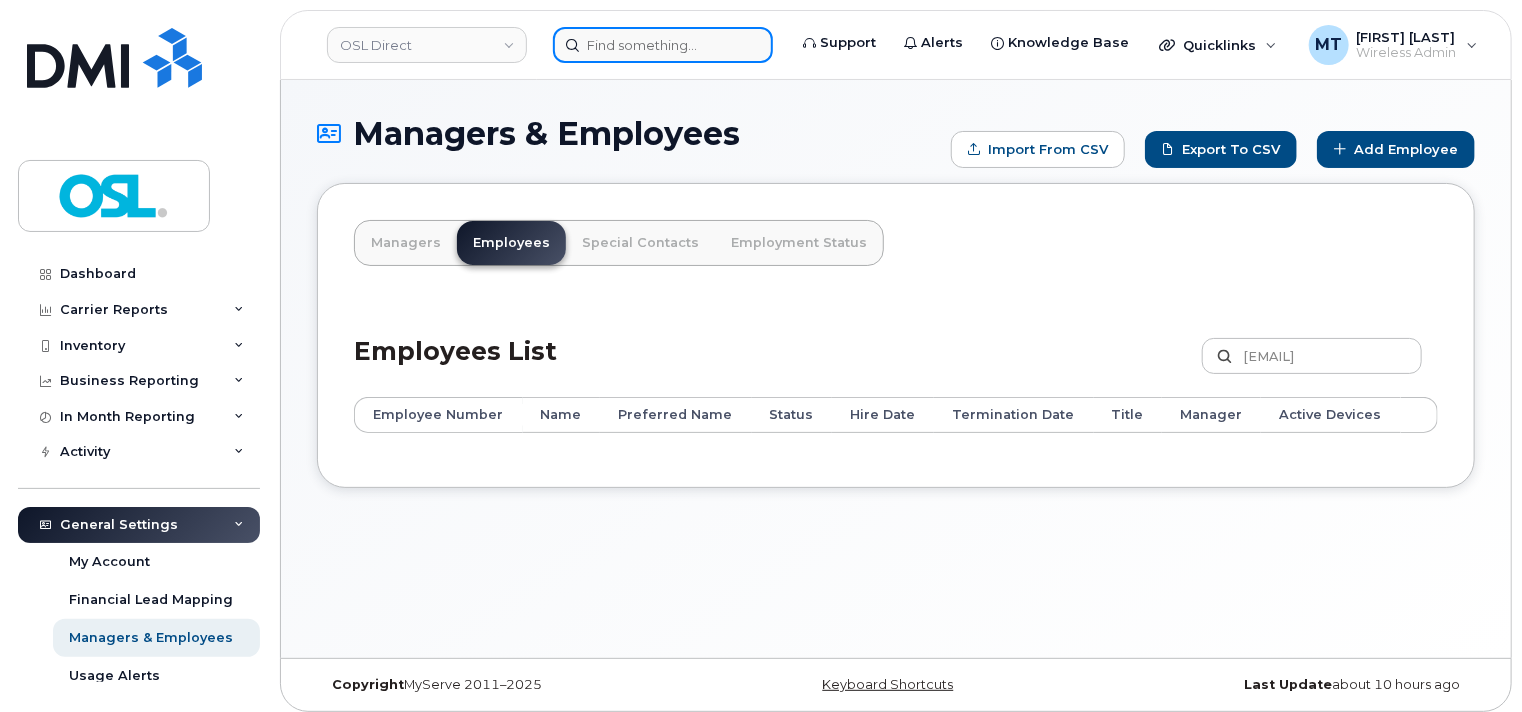 click at bounding box center (663, 45) 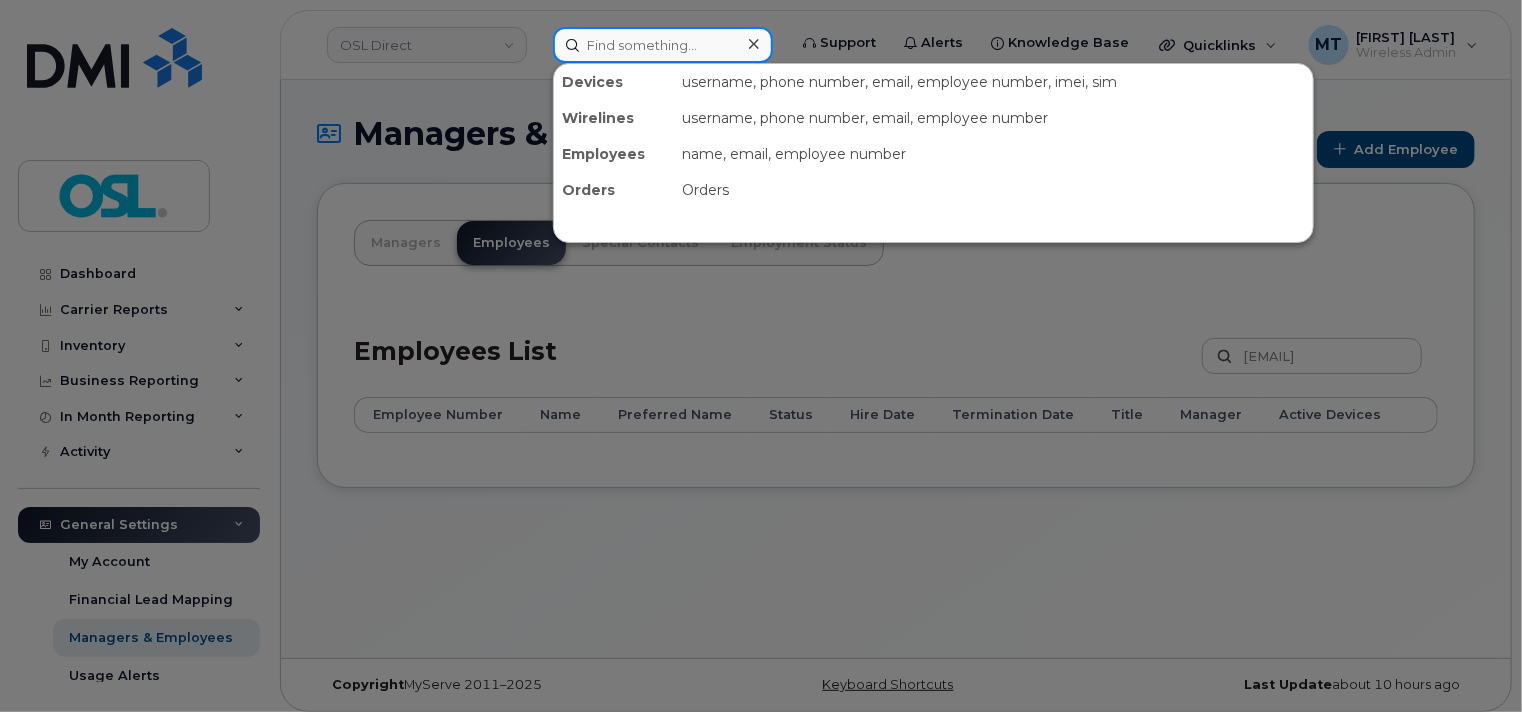 paste on "[EMAIL]" 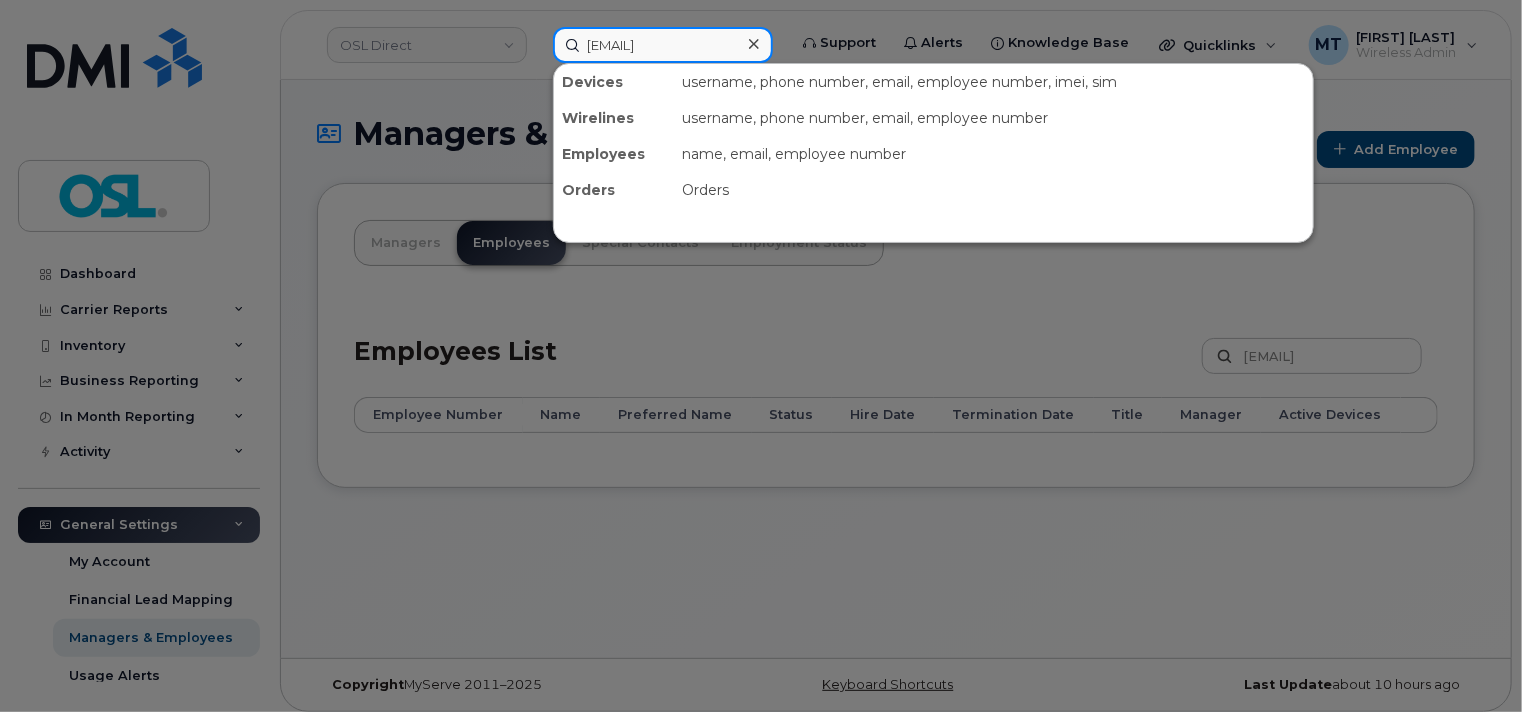 scroll, scrollTop: 0, scrollLeft: 16, axis: horizontal 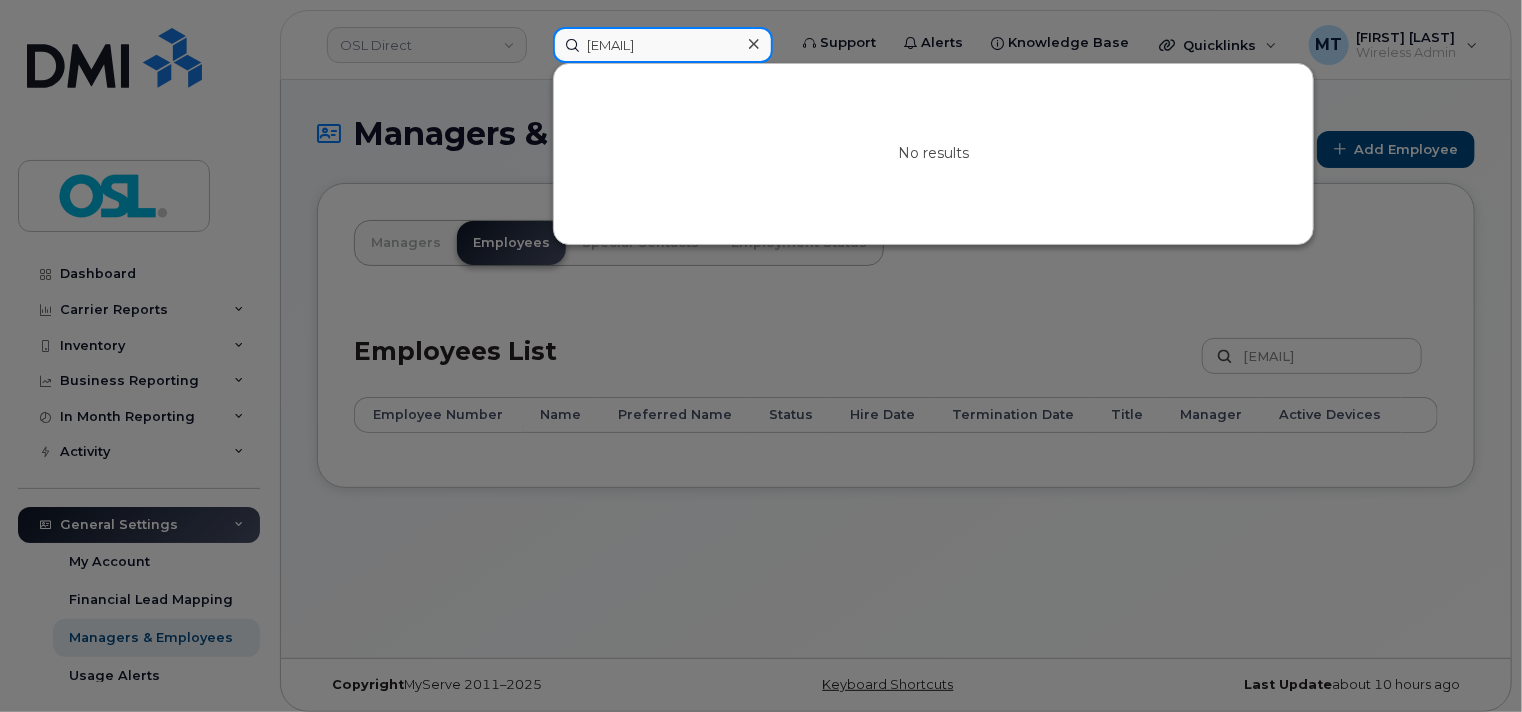 drag, startPoint x: 683, startPoint y: 35, endPoint x: 545, endPoint y: 42, distance: 138.17743 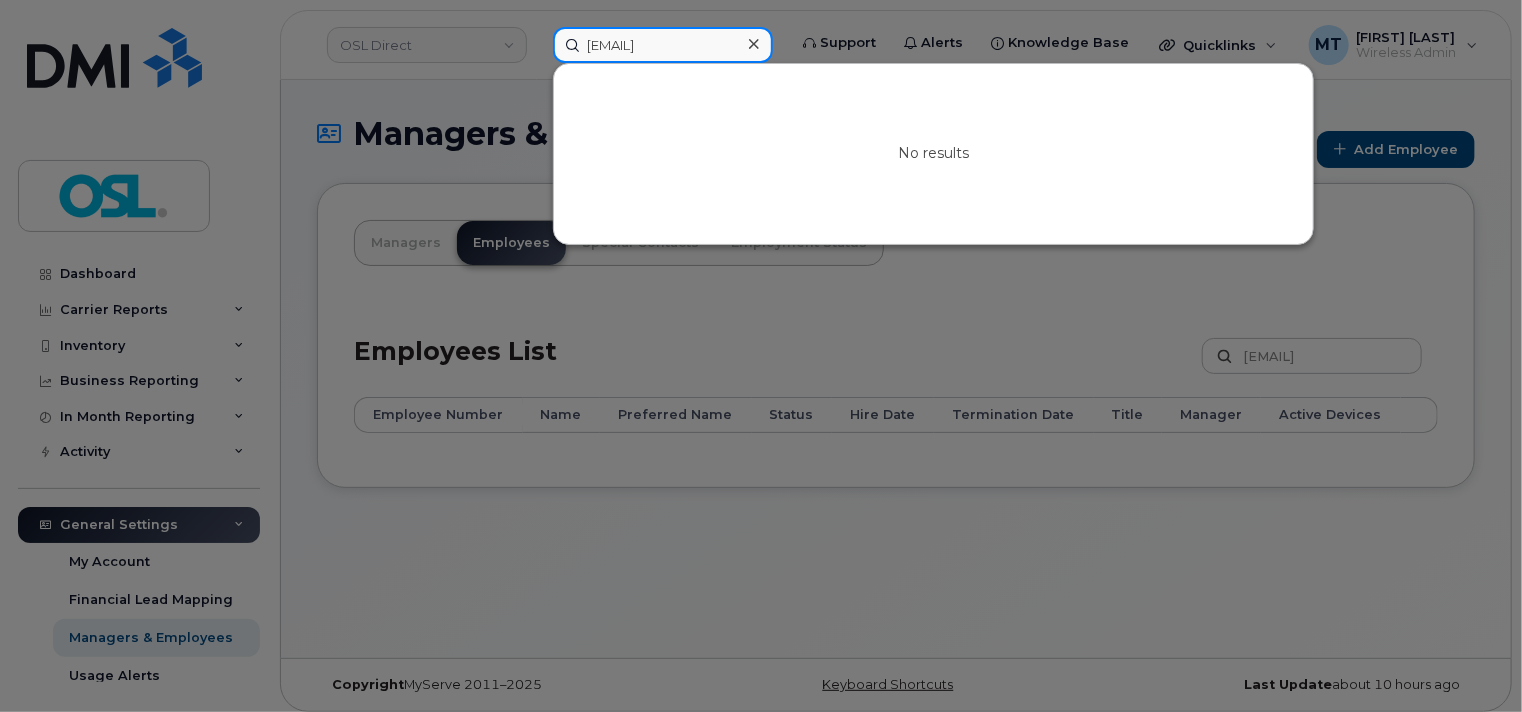 paste on "[NUMBER]" 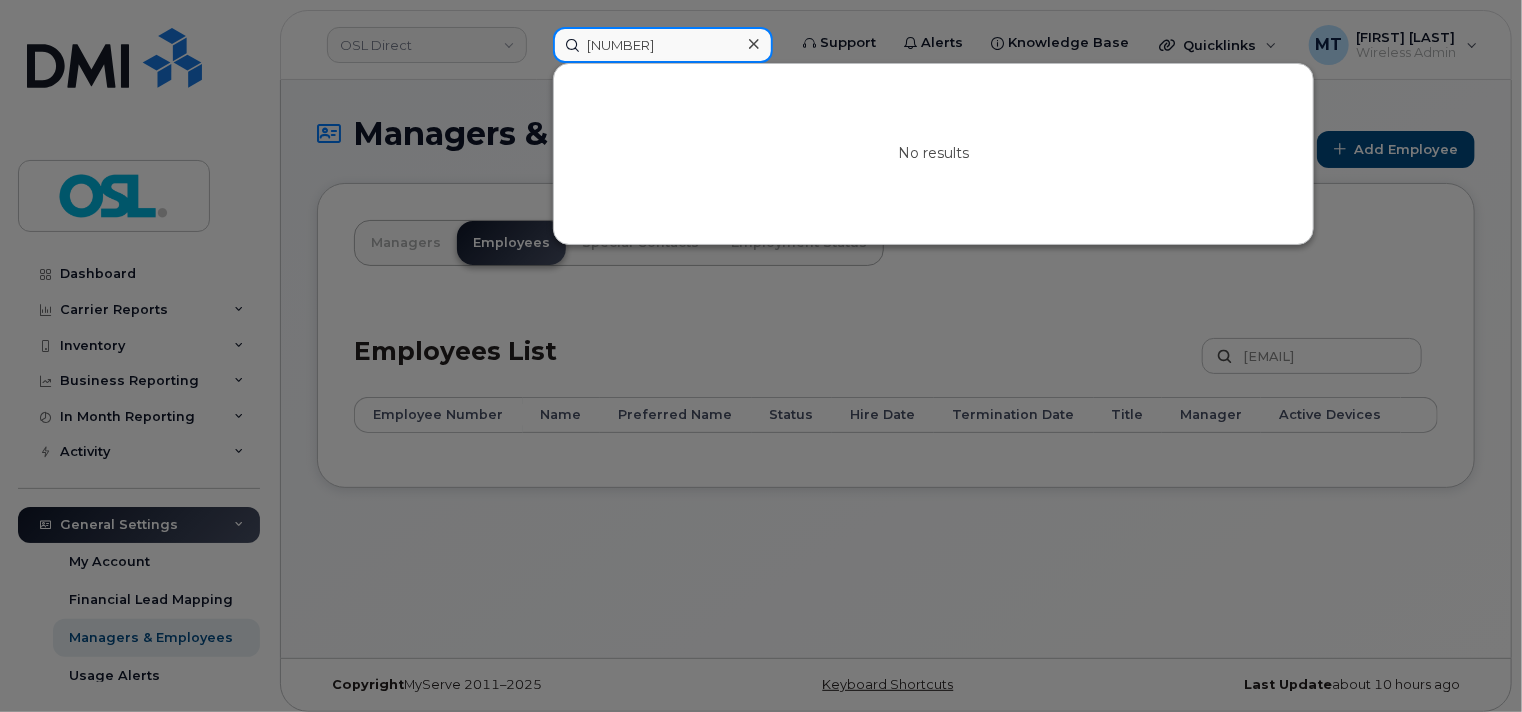 type on "[NUMBER]" 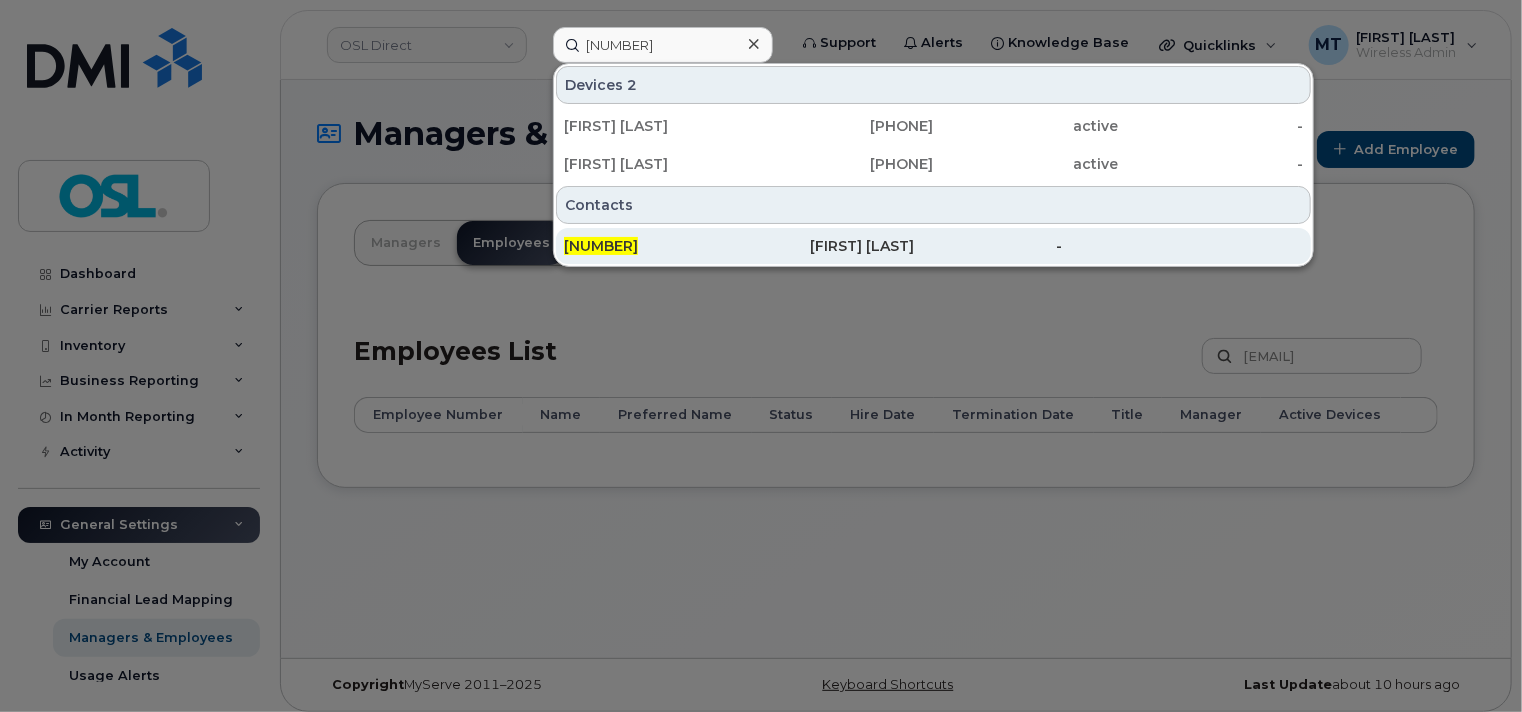 click on "[NUMBER]" at bounding box center [601, 246] 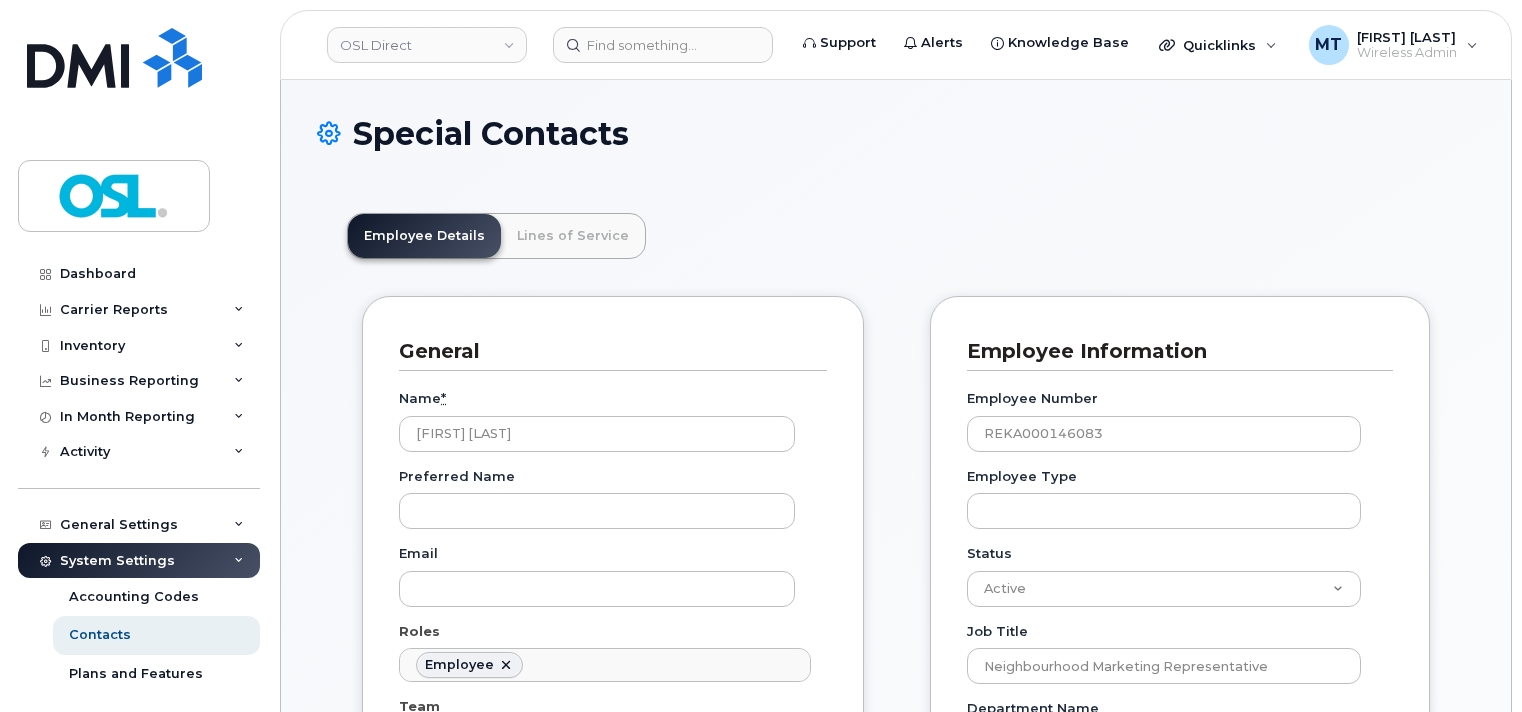 scroll, scrollTop: 0, scrollLeft: 0, axis: both 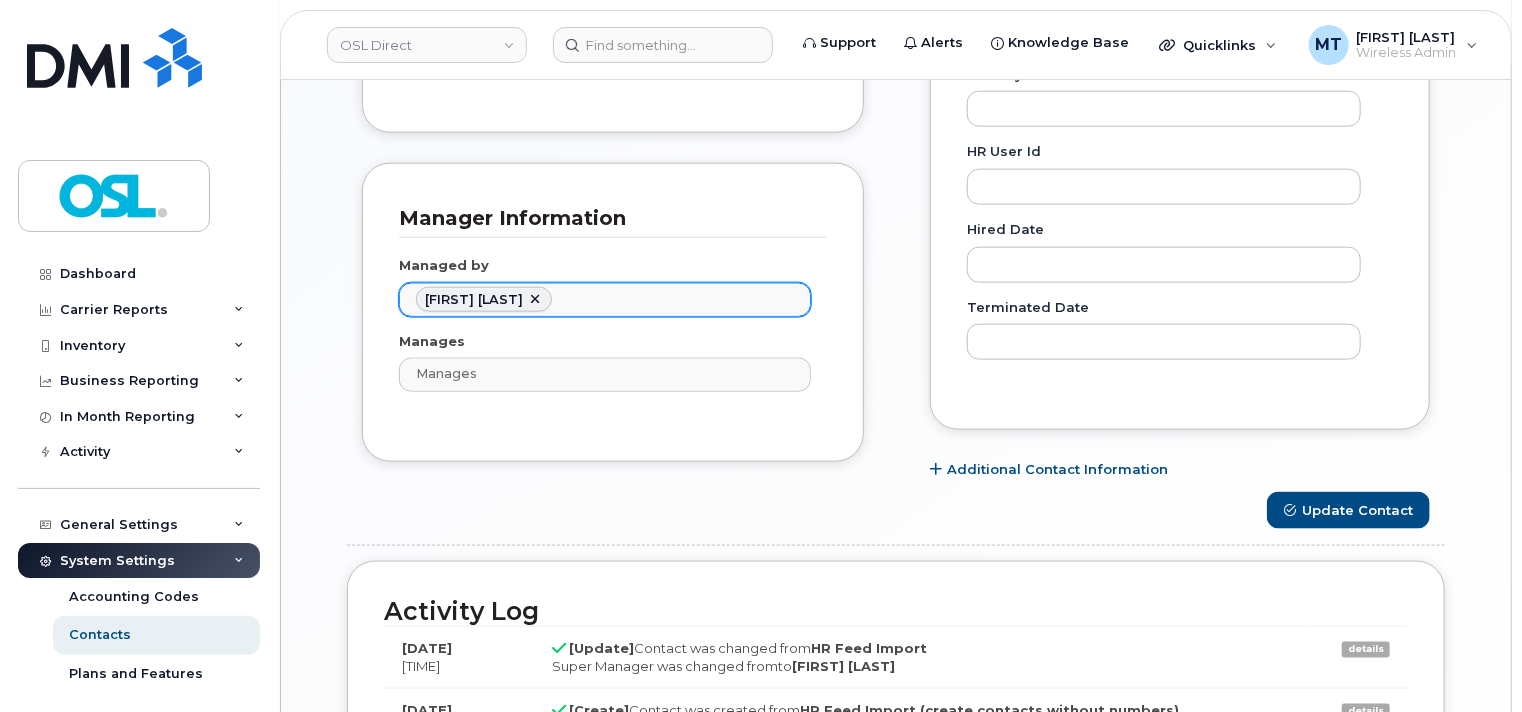 click 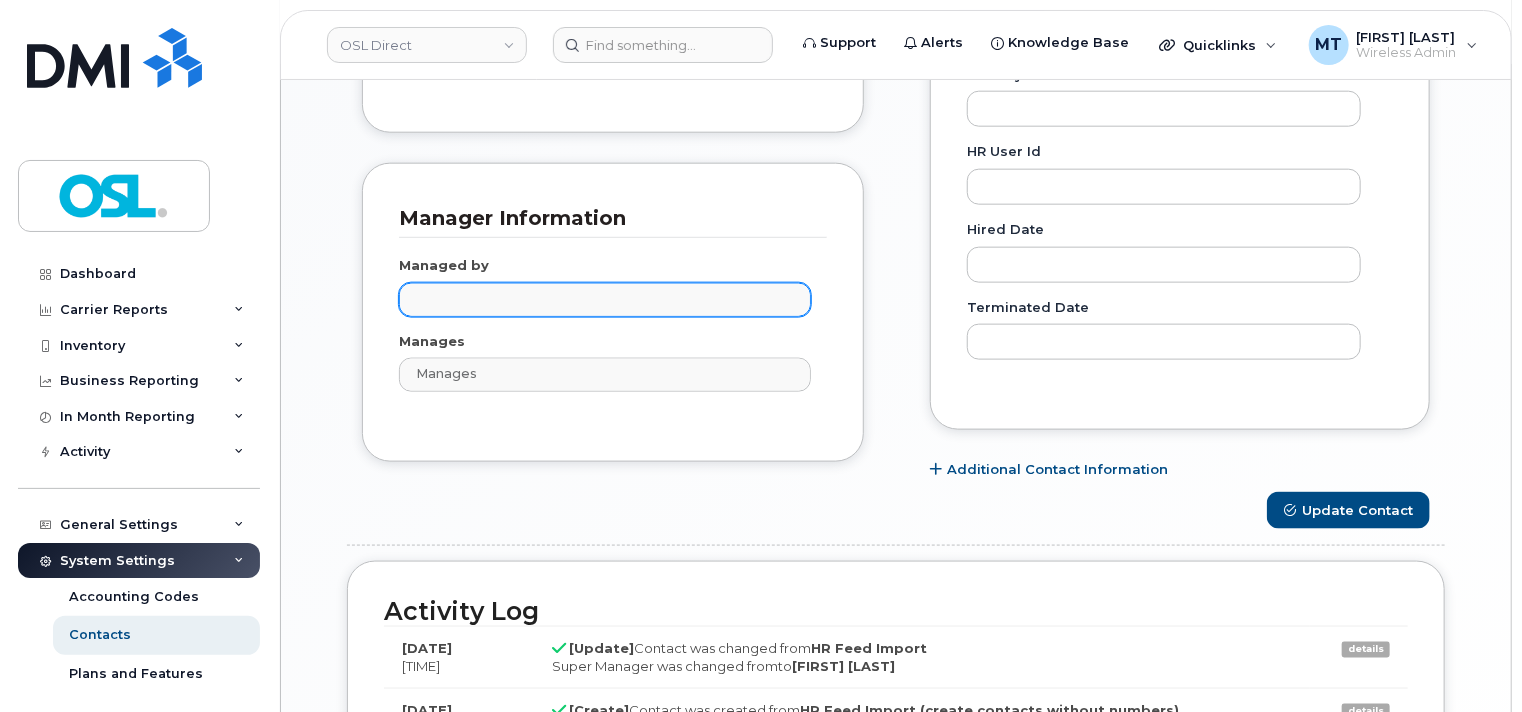 paste on "Aljabran" 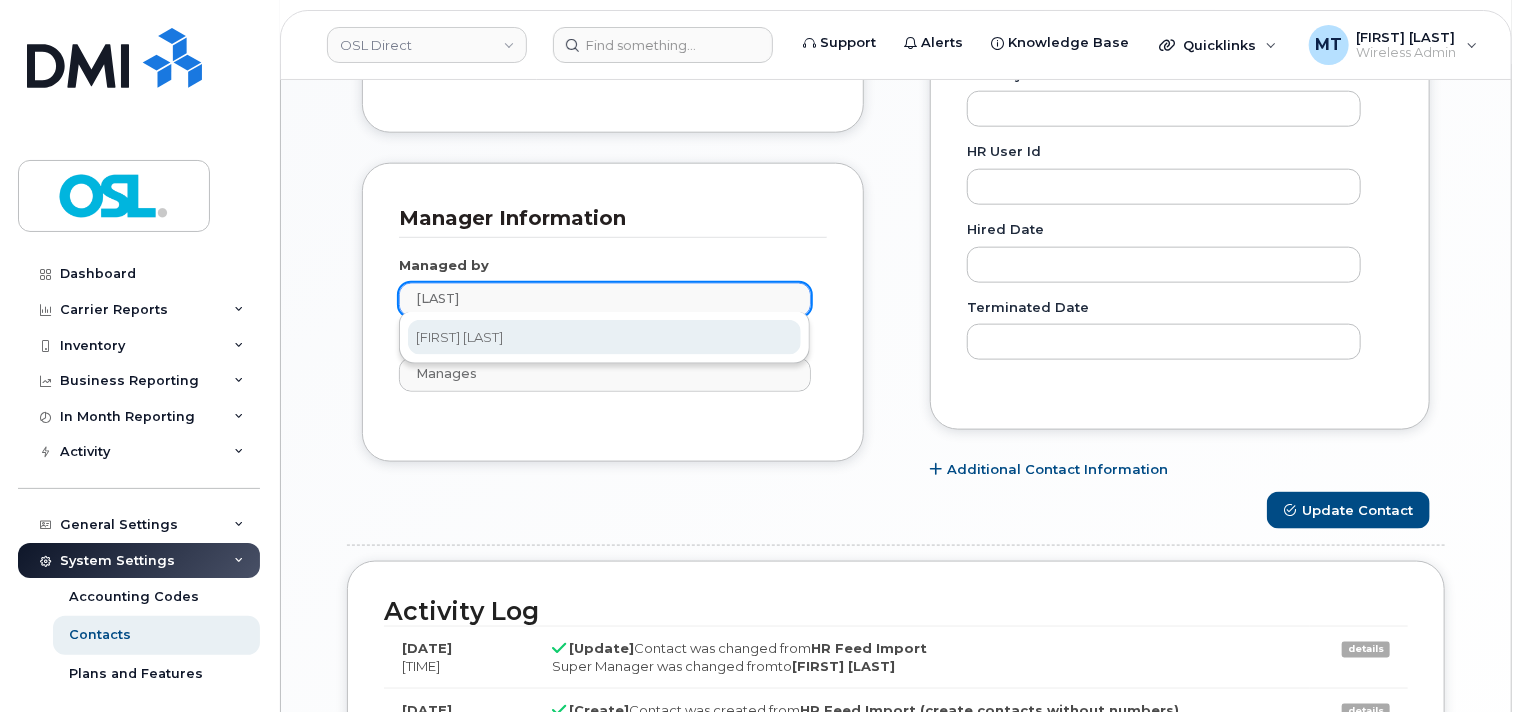 type on "Aljabran" 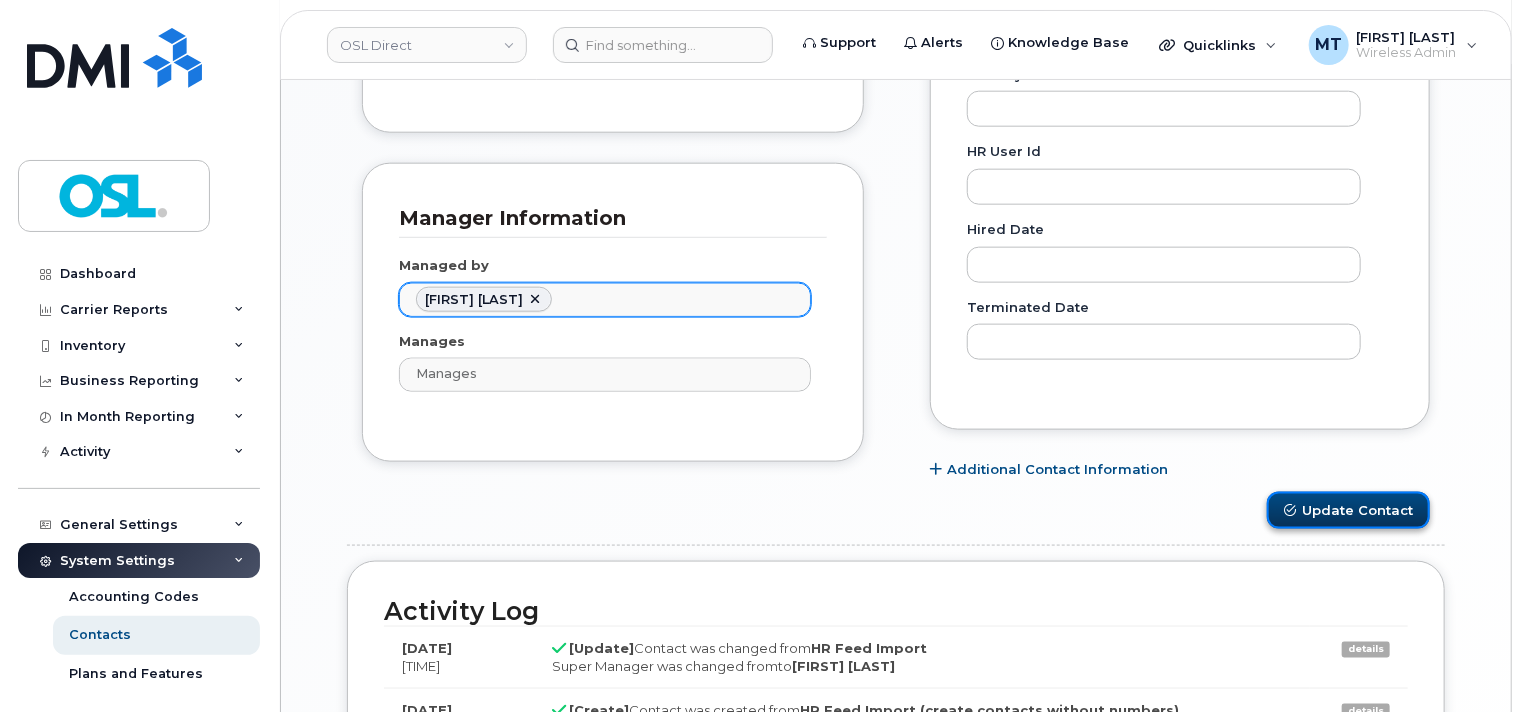 click on "Update Contact" 